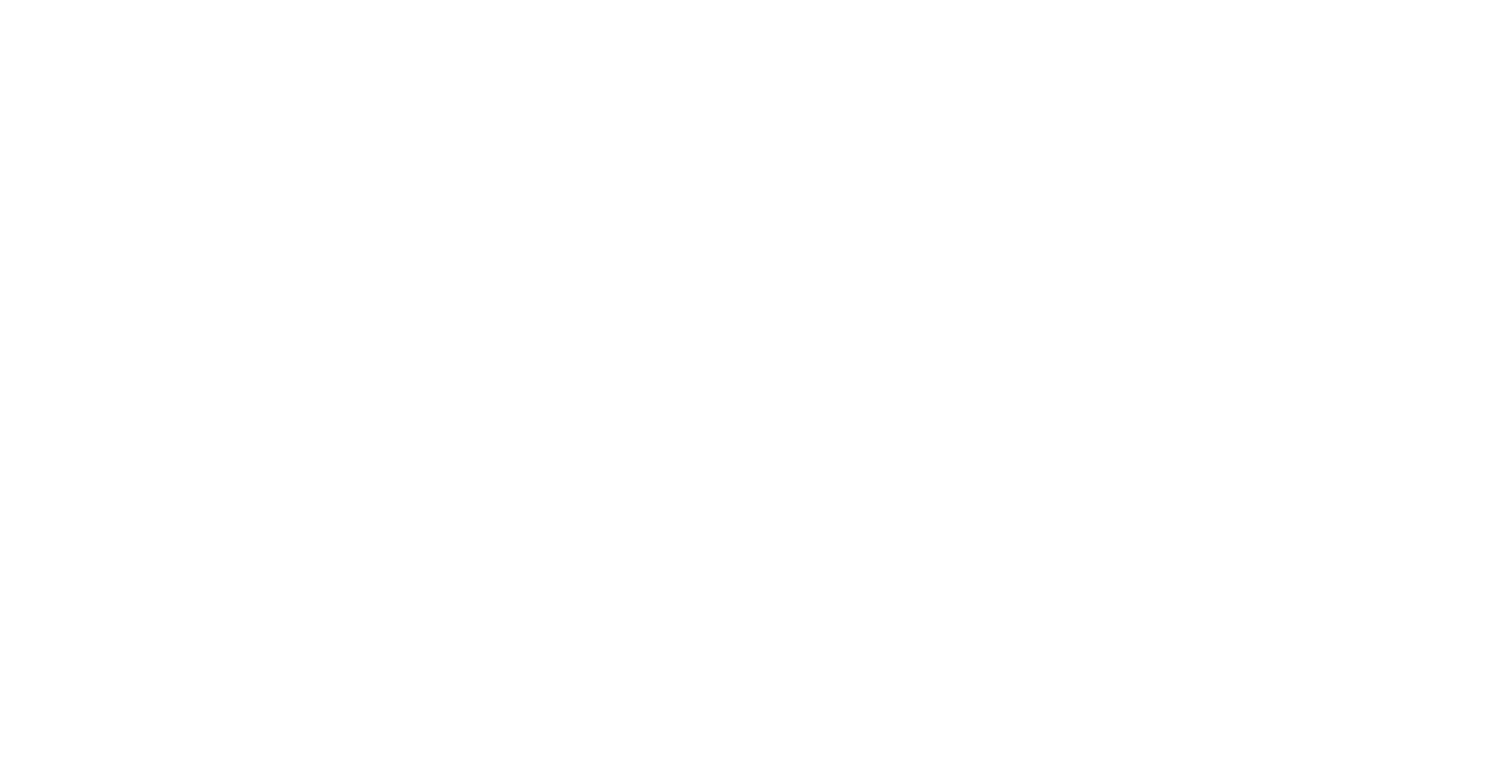 scroll, scrollTop: 0, scrollLeft: 0, axis: both 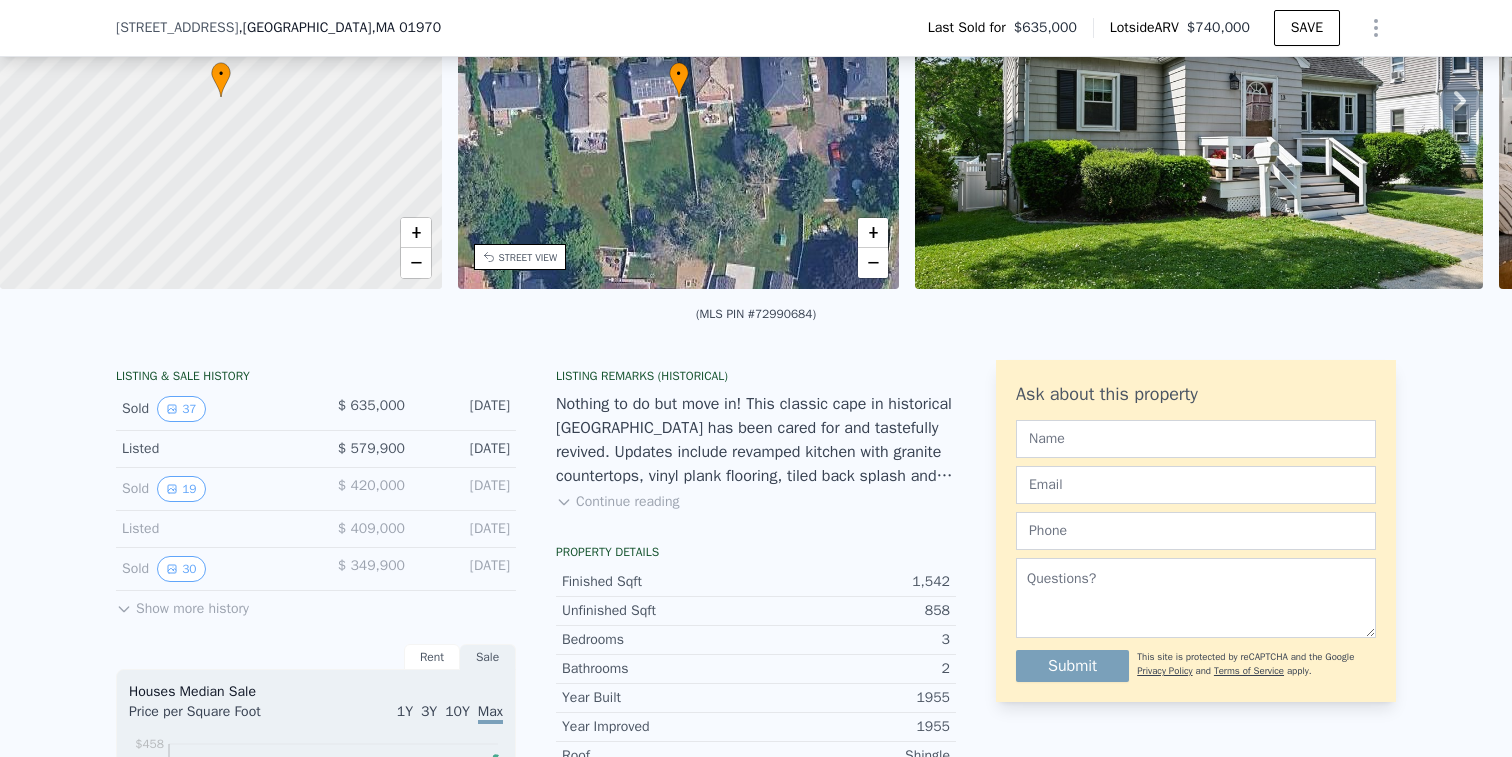 click on "Show more history" at bounding box center [182, 605] 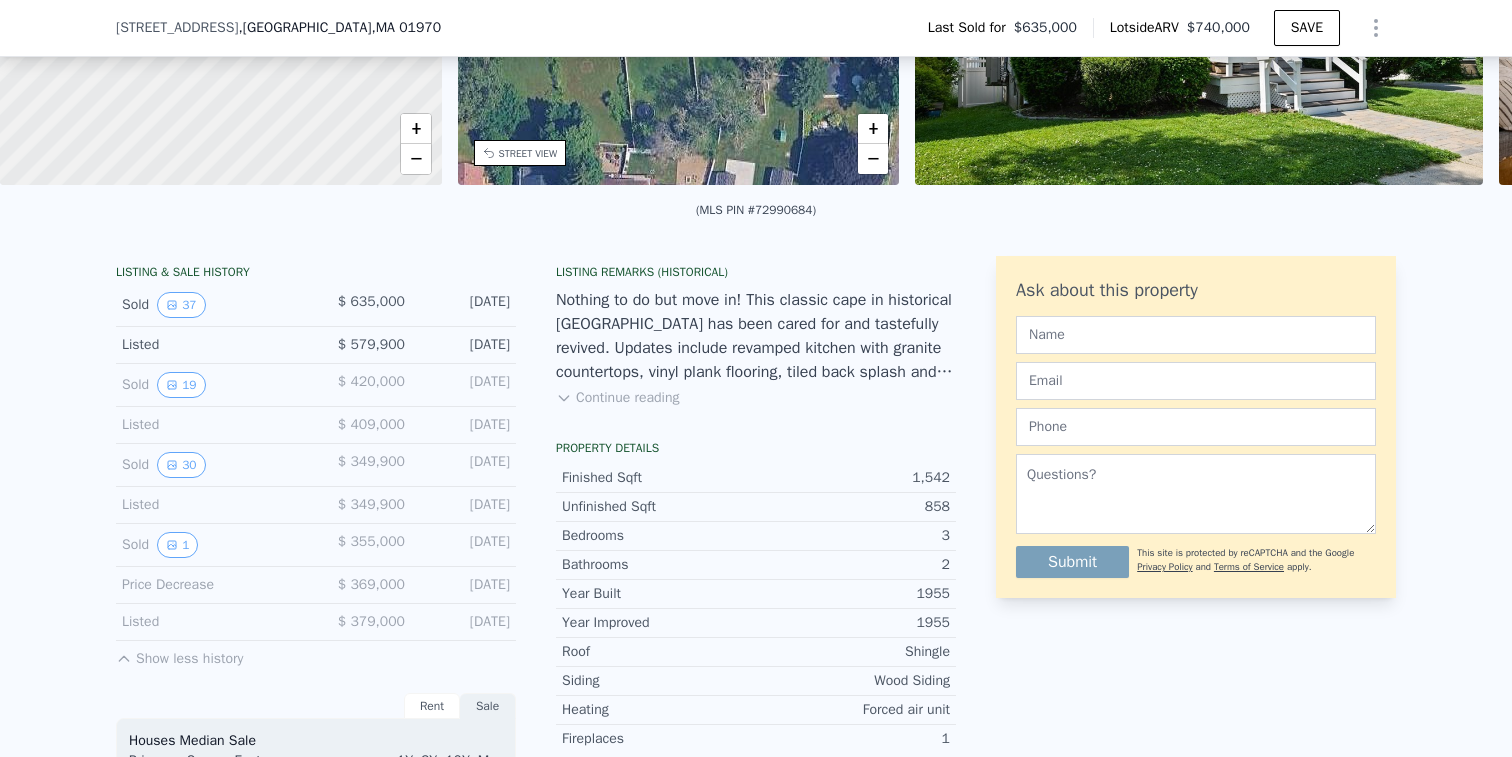 scroll, scrollTop: 320, scrollLeft: 0, axis: vertical 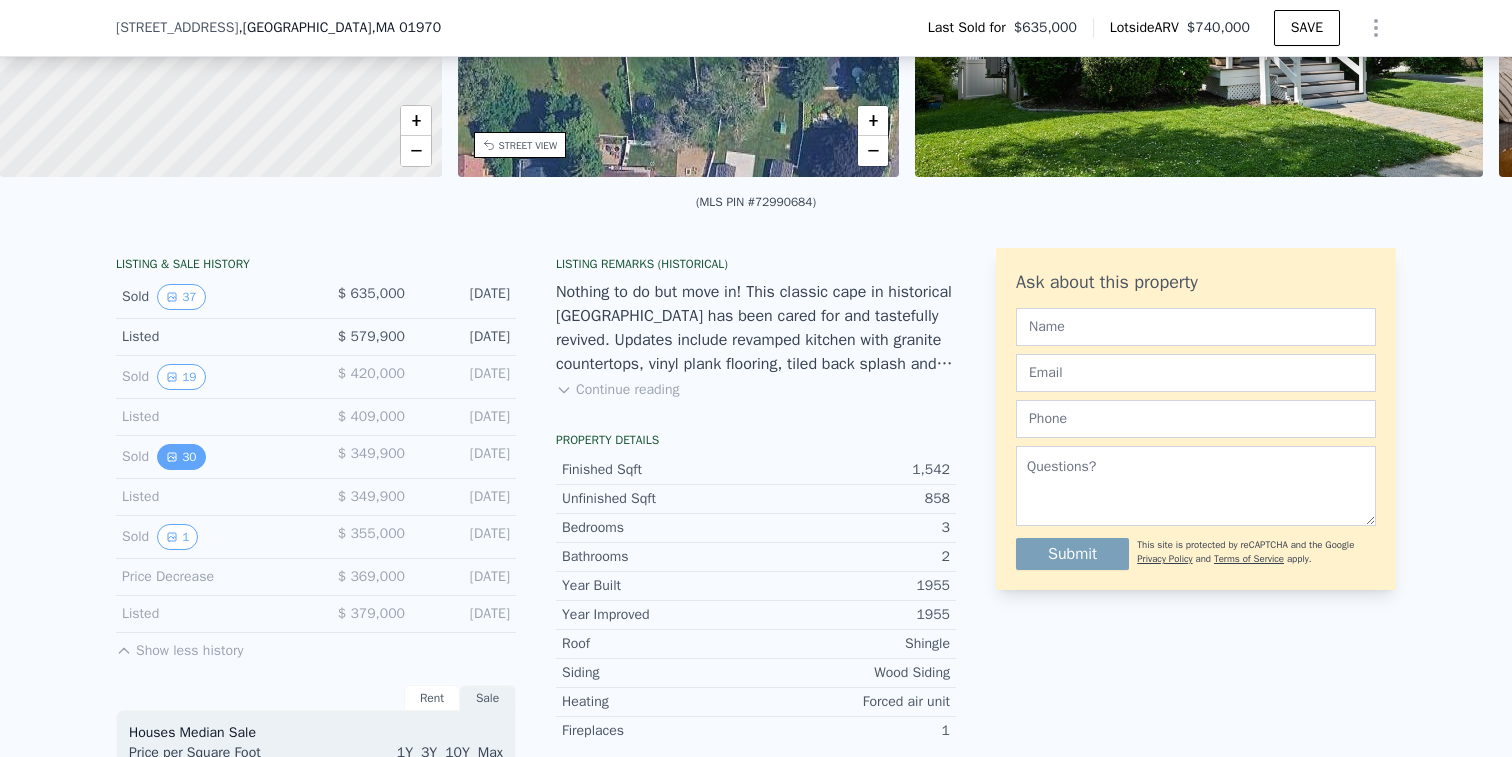 click on "30" at bounding box center [181, 457] 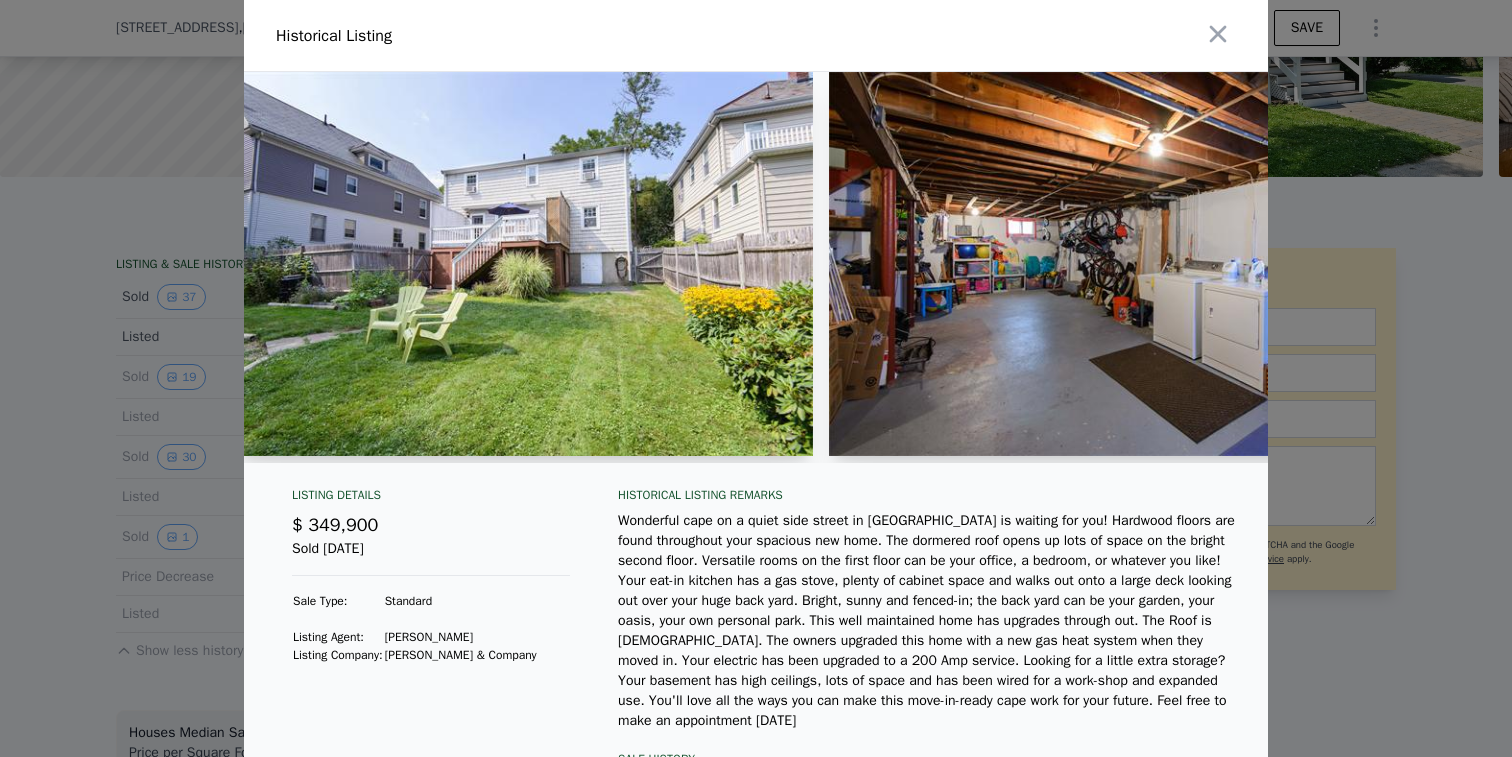 scroll, scrollTop: 0, scrollLeft: 16322, axis: horizontal 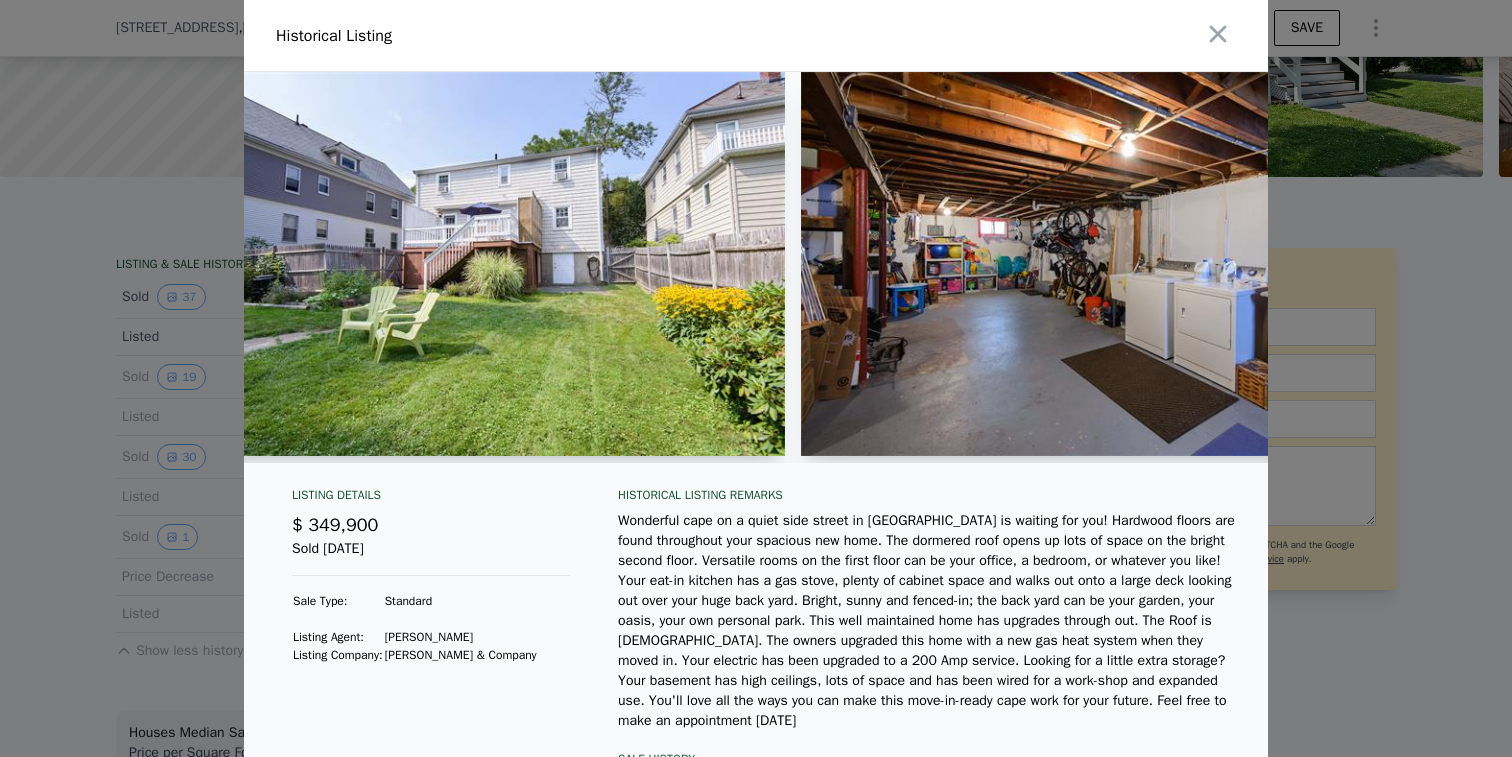 click at bounding box center [756, 378] 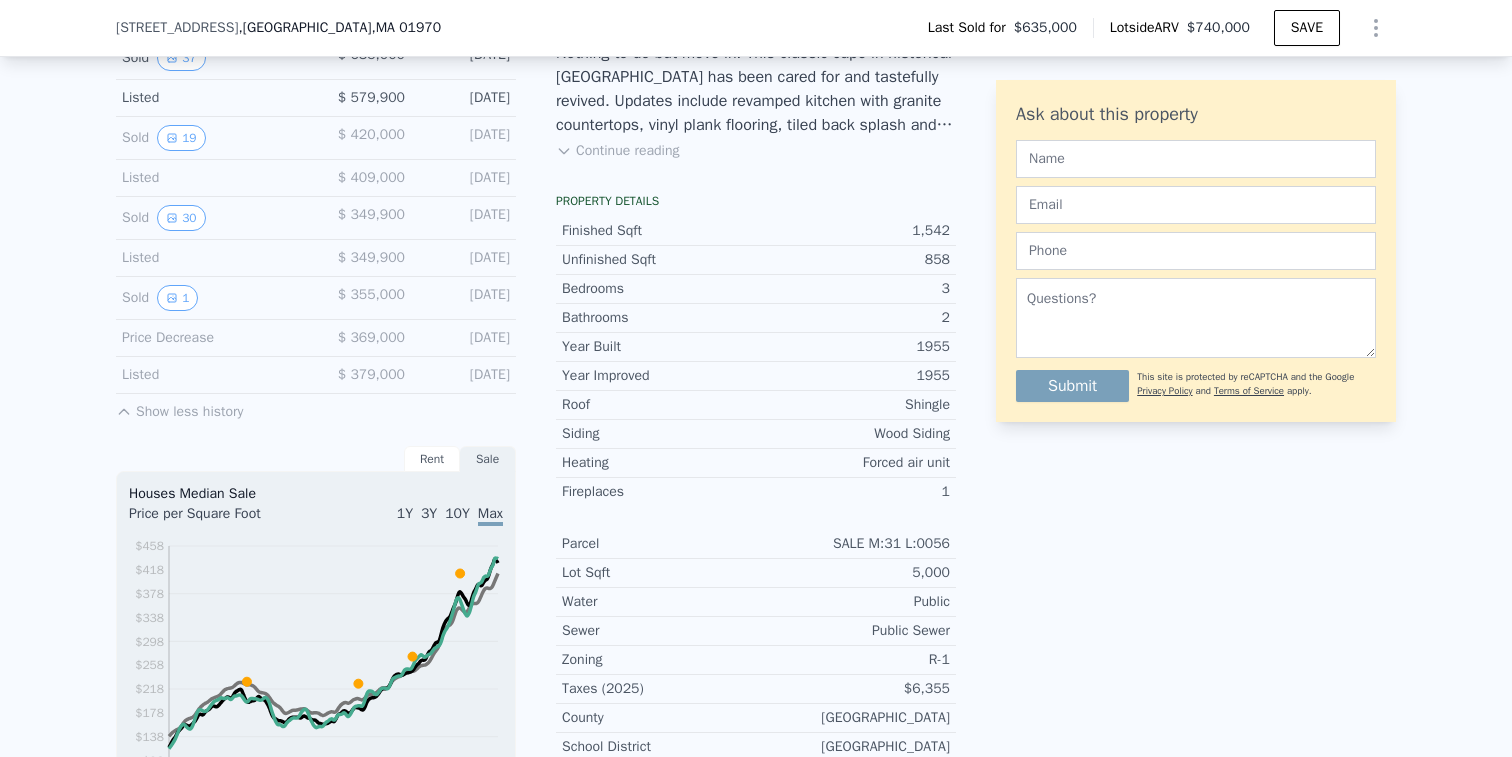 scroll, scrollTop: 0, scrollLeft: 0, axis: both 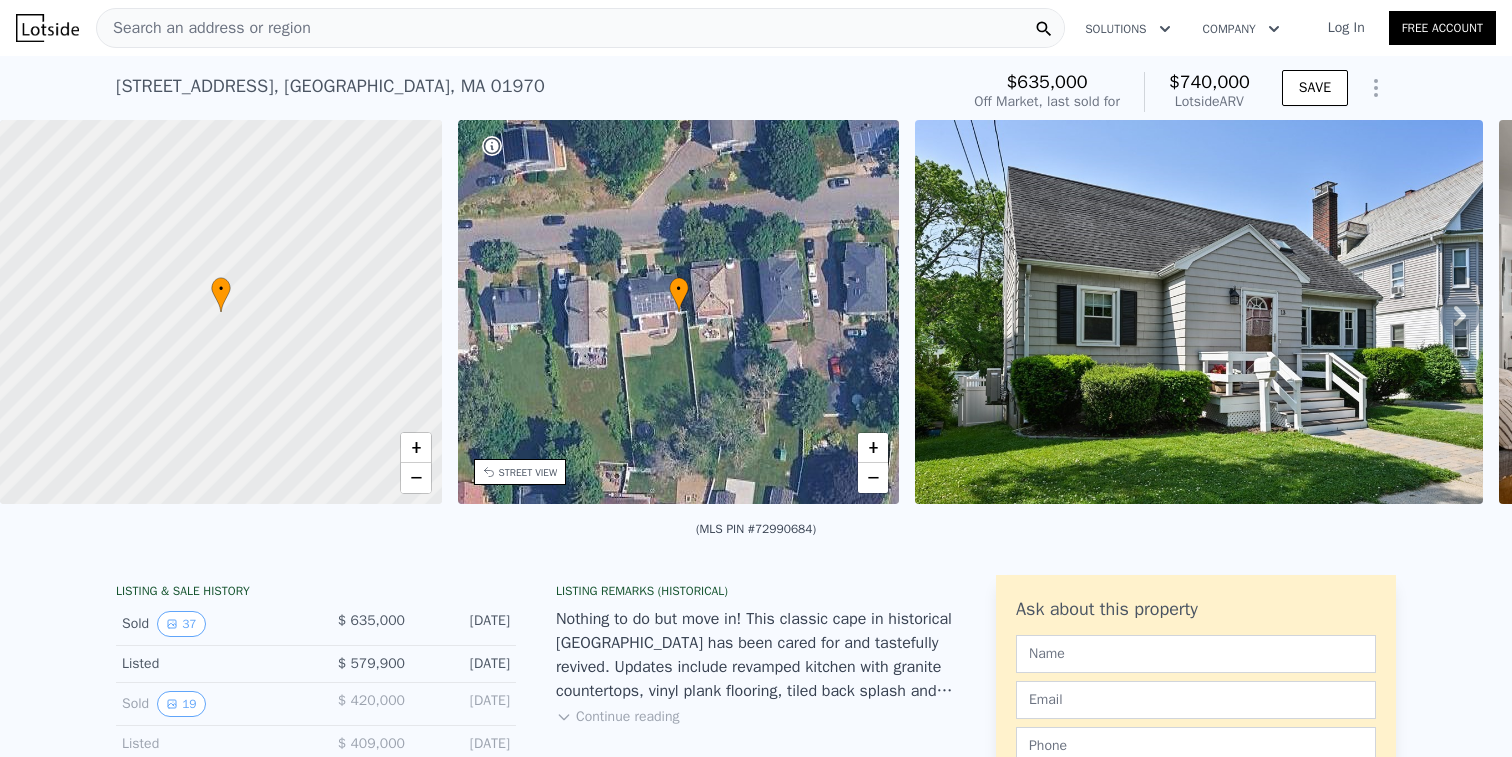 click on "Search an address or region" at bounding box center (580, 28) 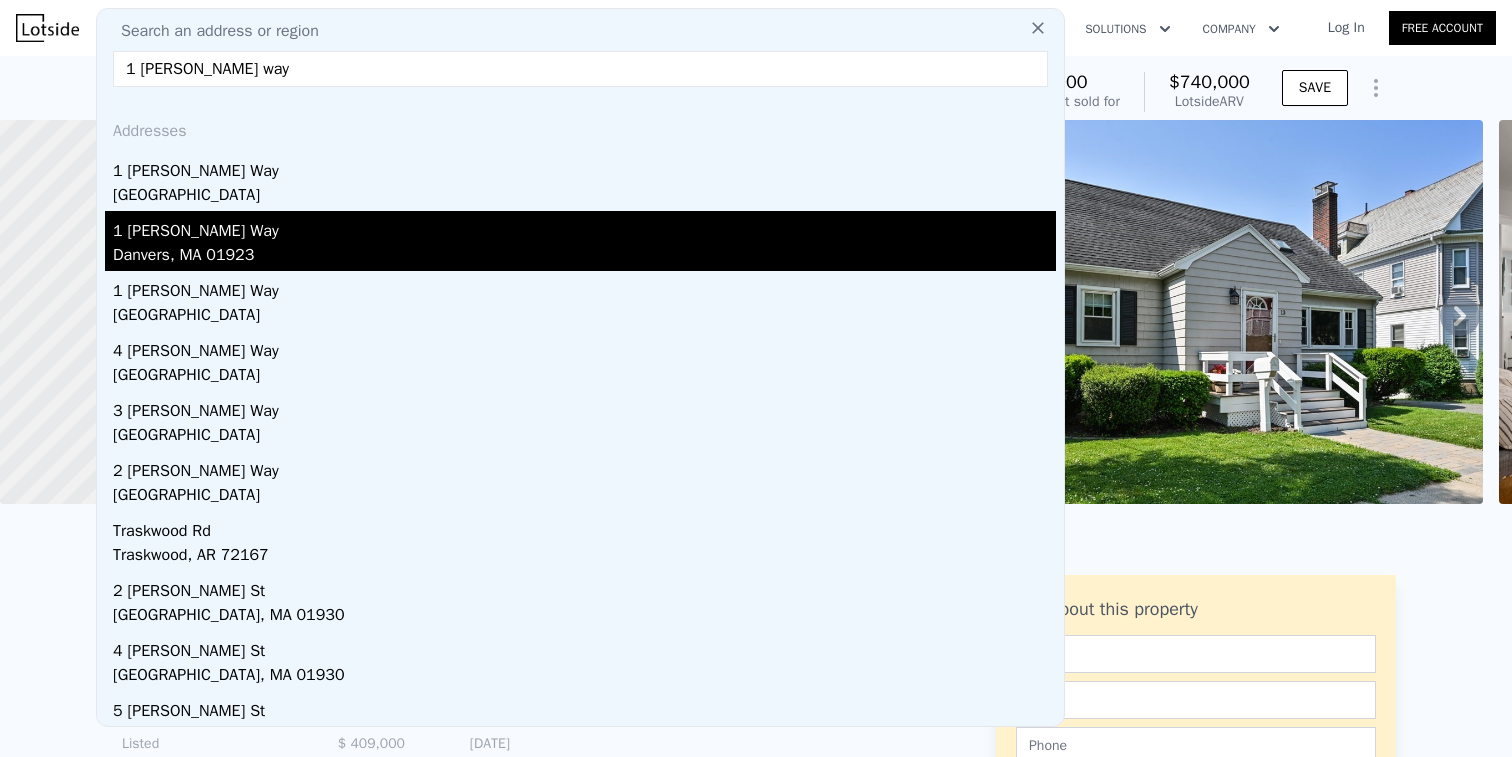 type on "1 [PERSON_NAME] way" 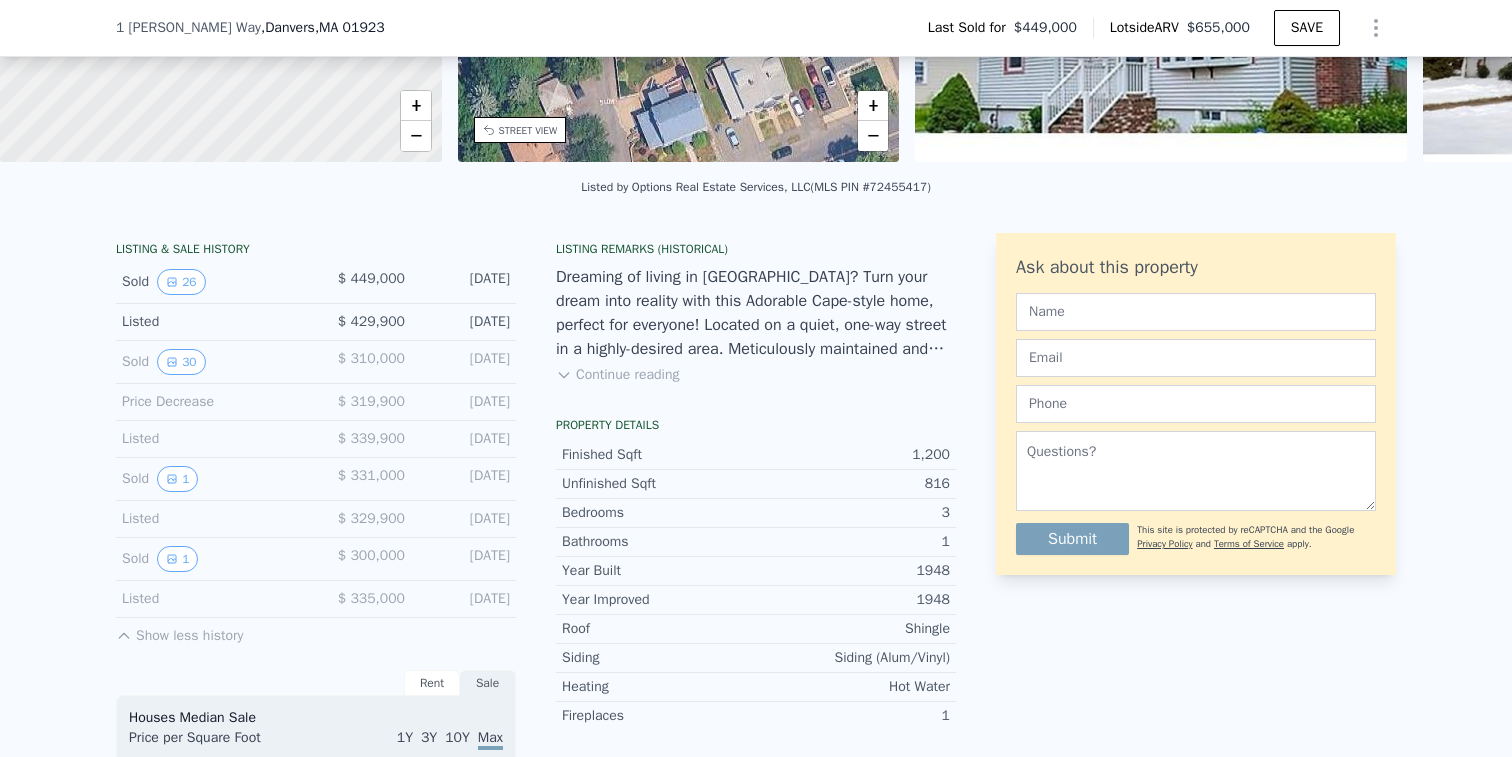 scroll, scrollTop: 399, scrollLeft: 0, axis: vertical 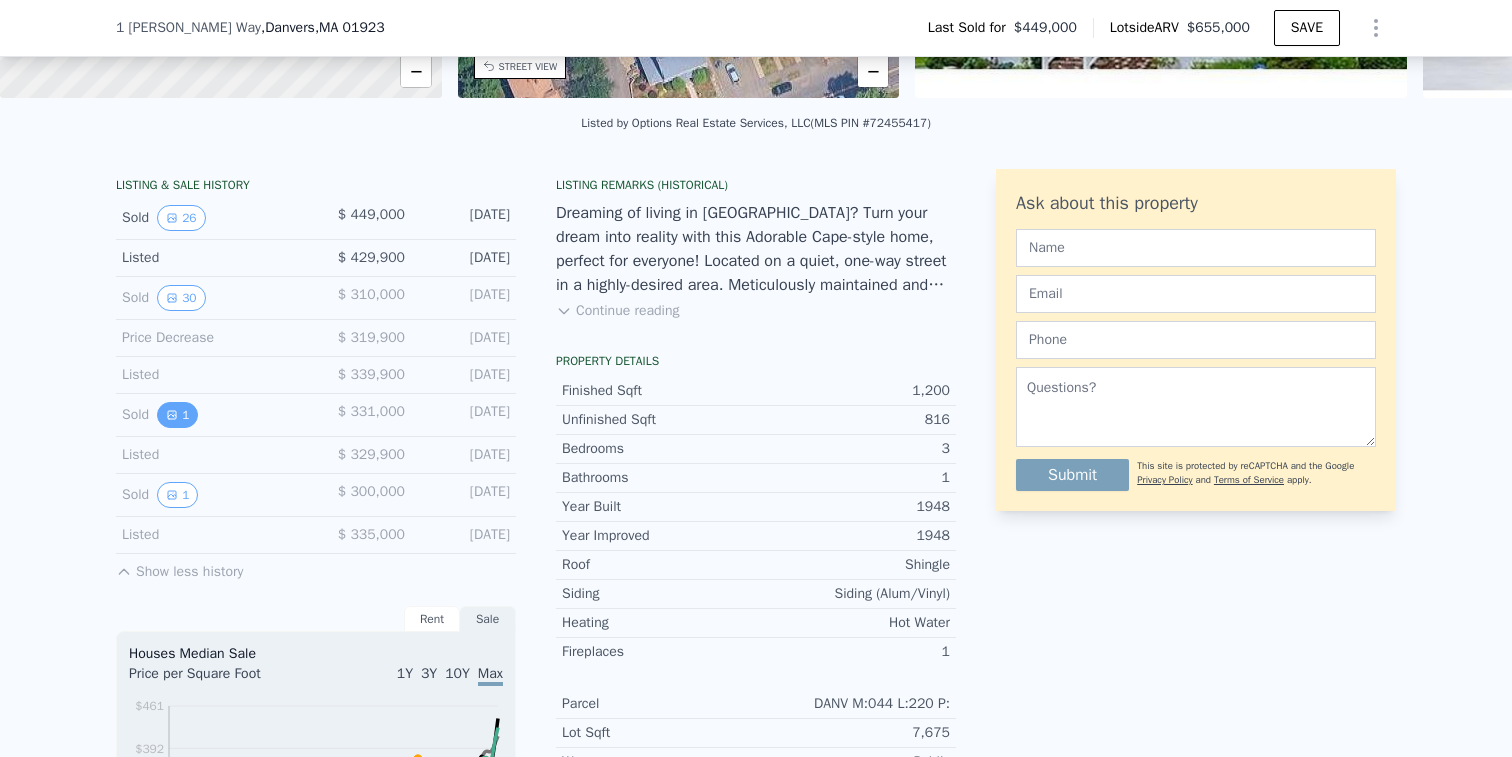 click 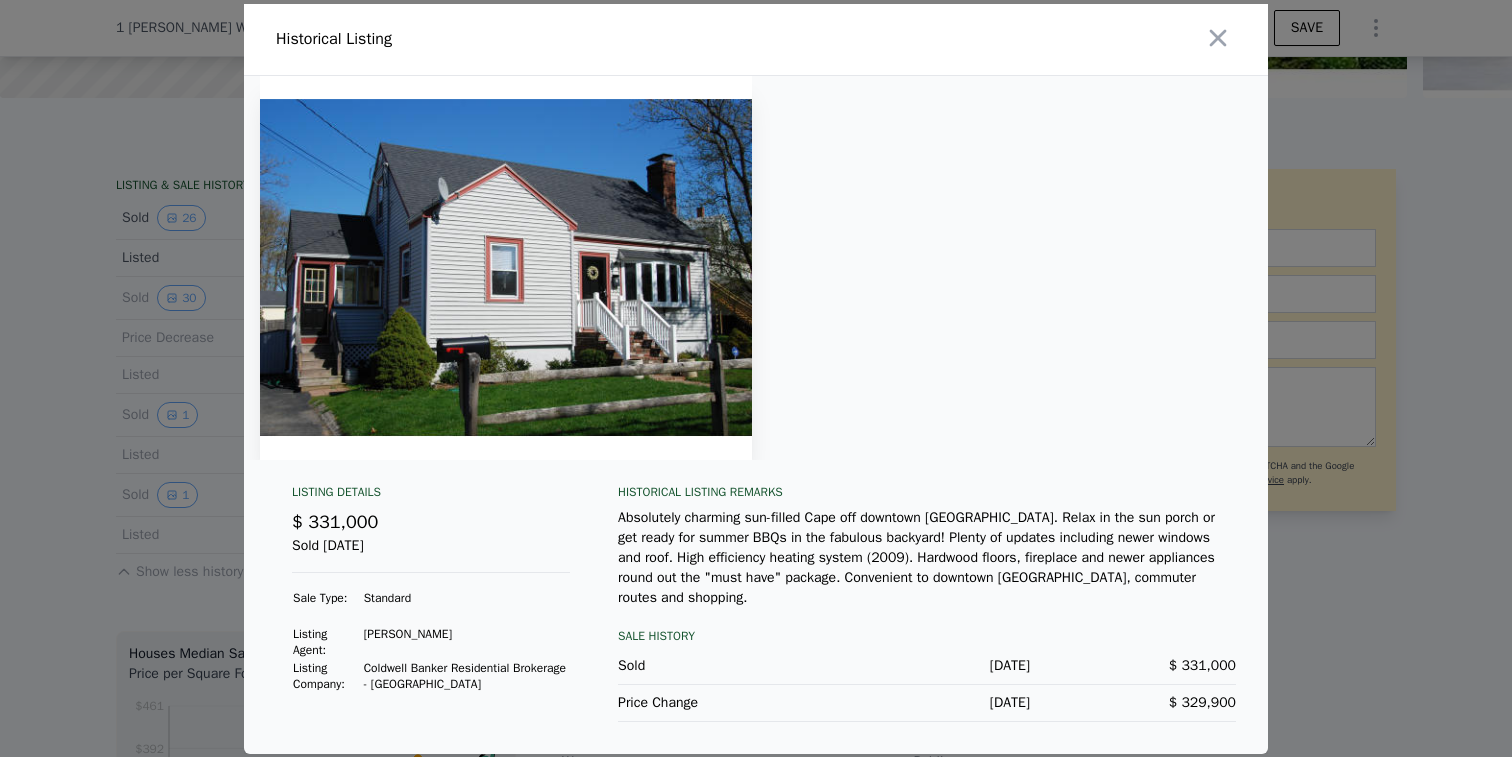 click at bounding box center [756, 378] 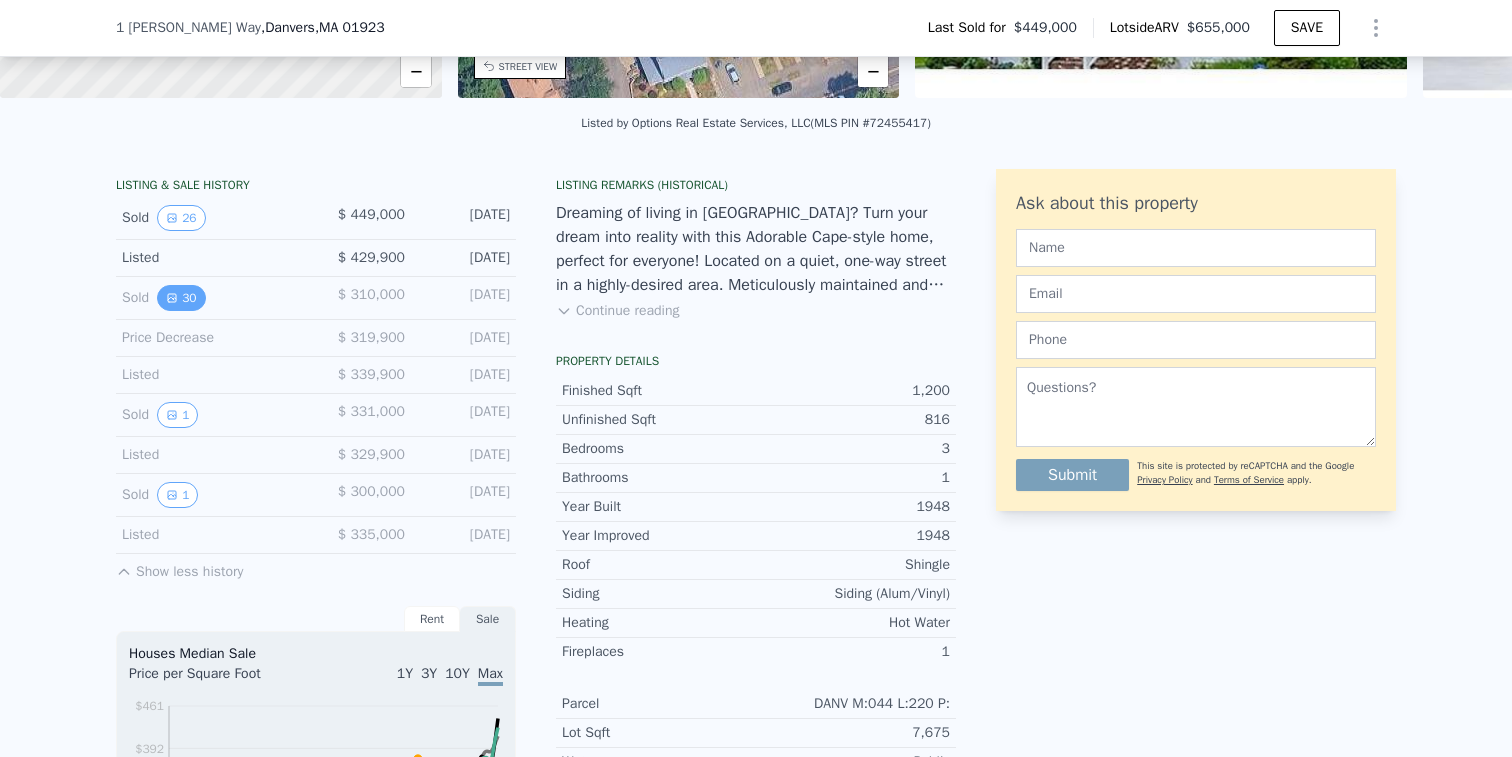 click on "30" at bounding box center (181, 298) 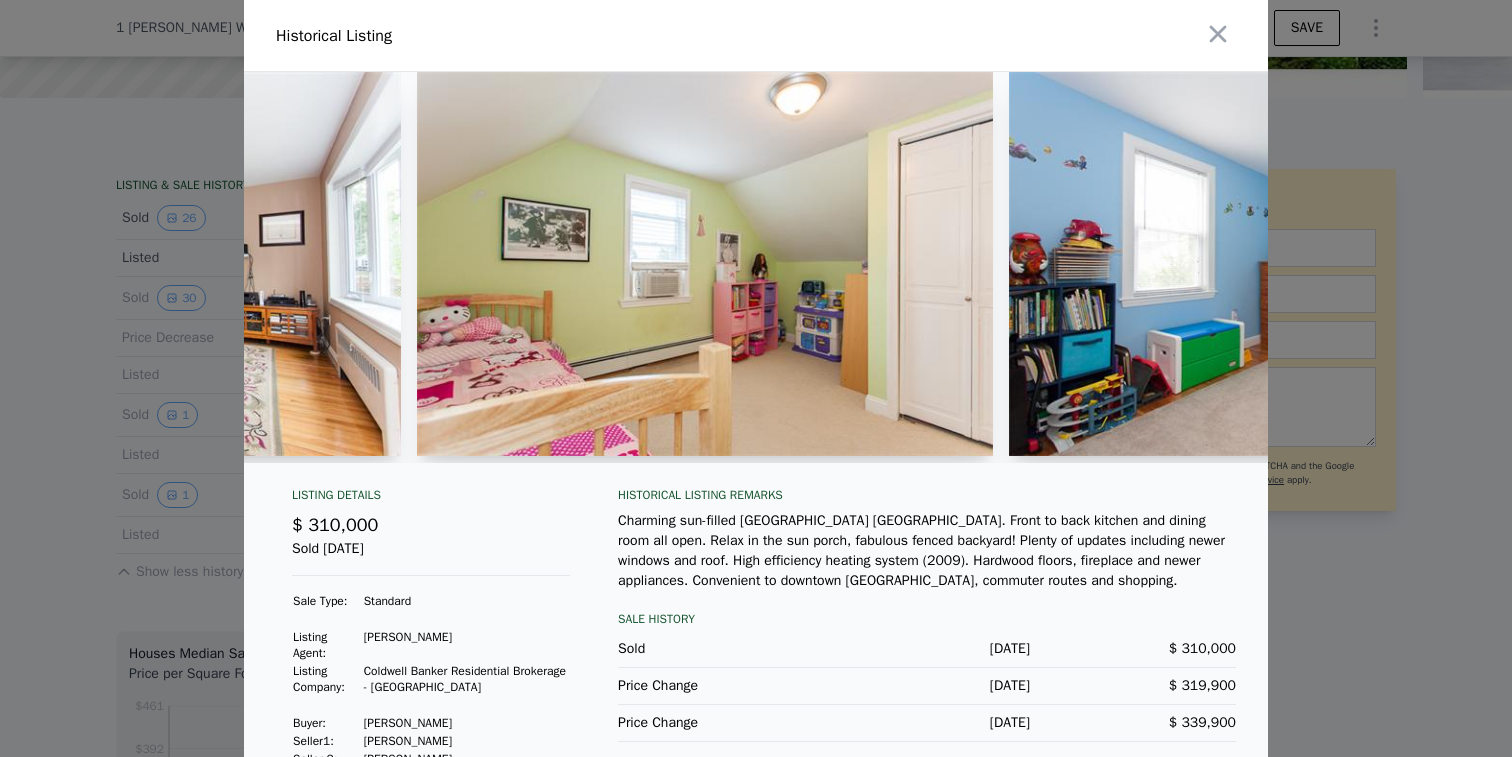 scroll, scrollTop: 0, scrollLeft: 6367, axis: horizontal 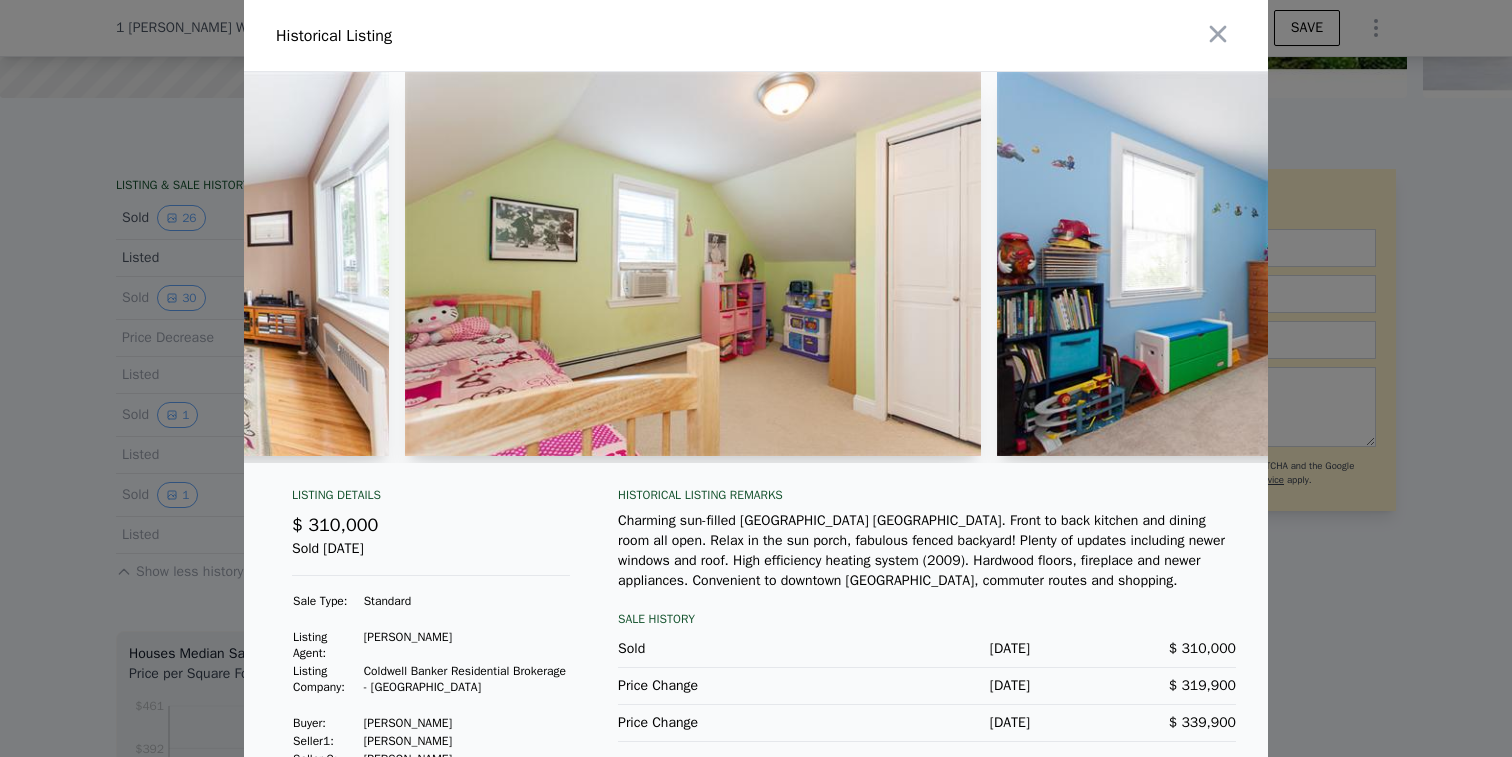 click at bounding box center (693, 264) 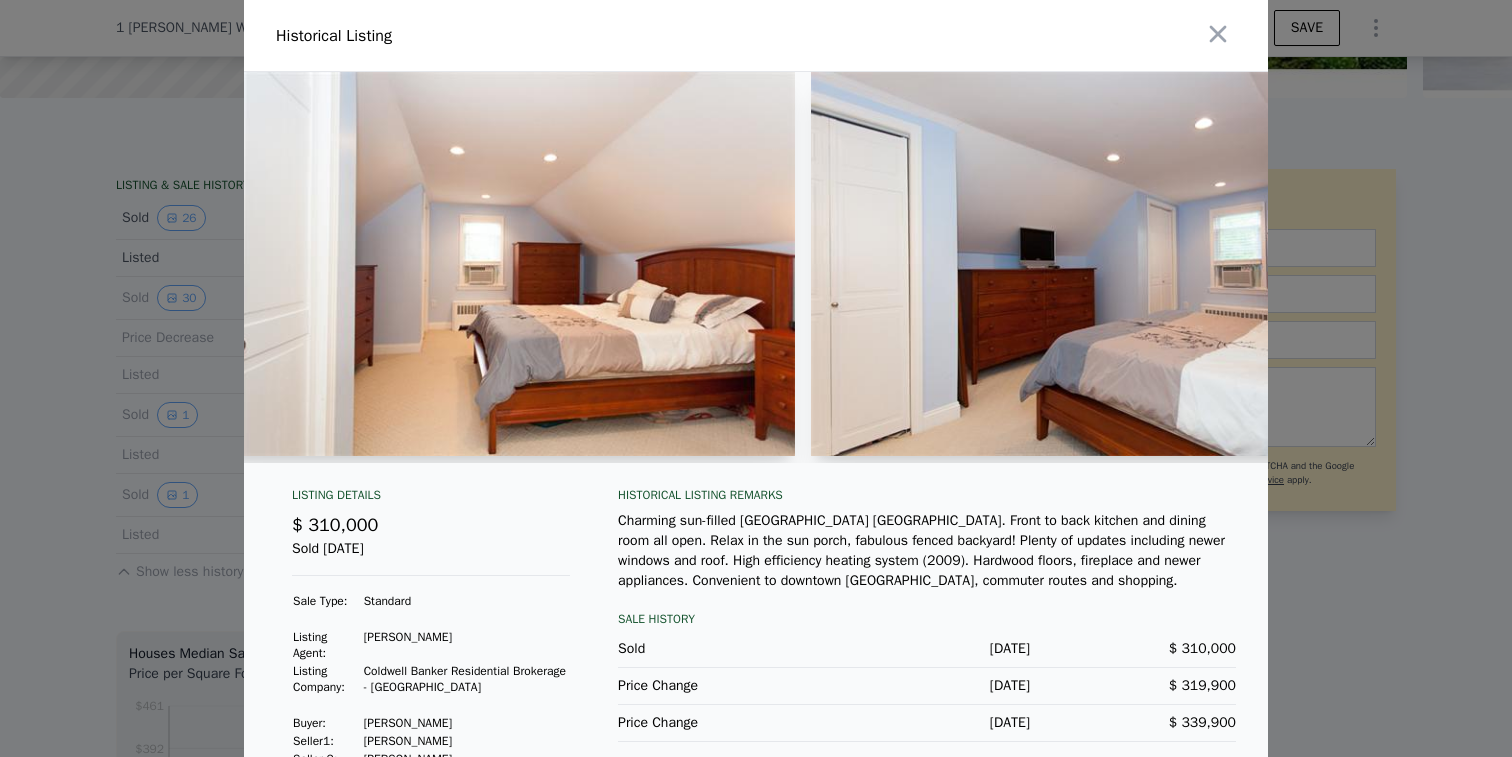 scroll, scrollTop: 0, scrollLeft: 10696, axis: horizontal 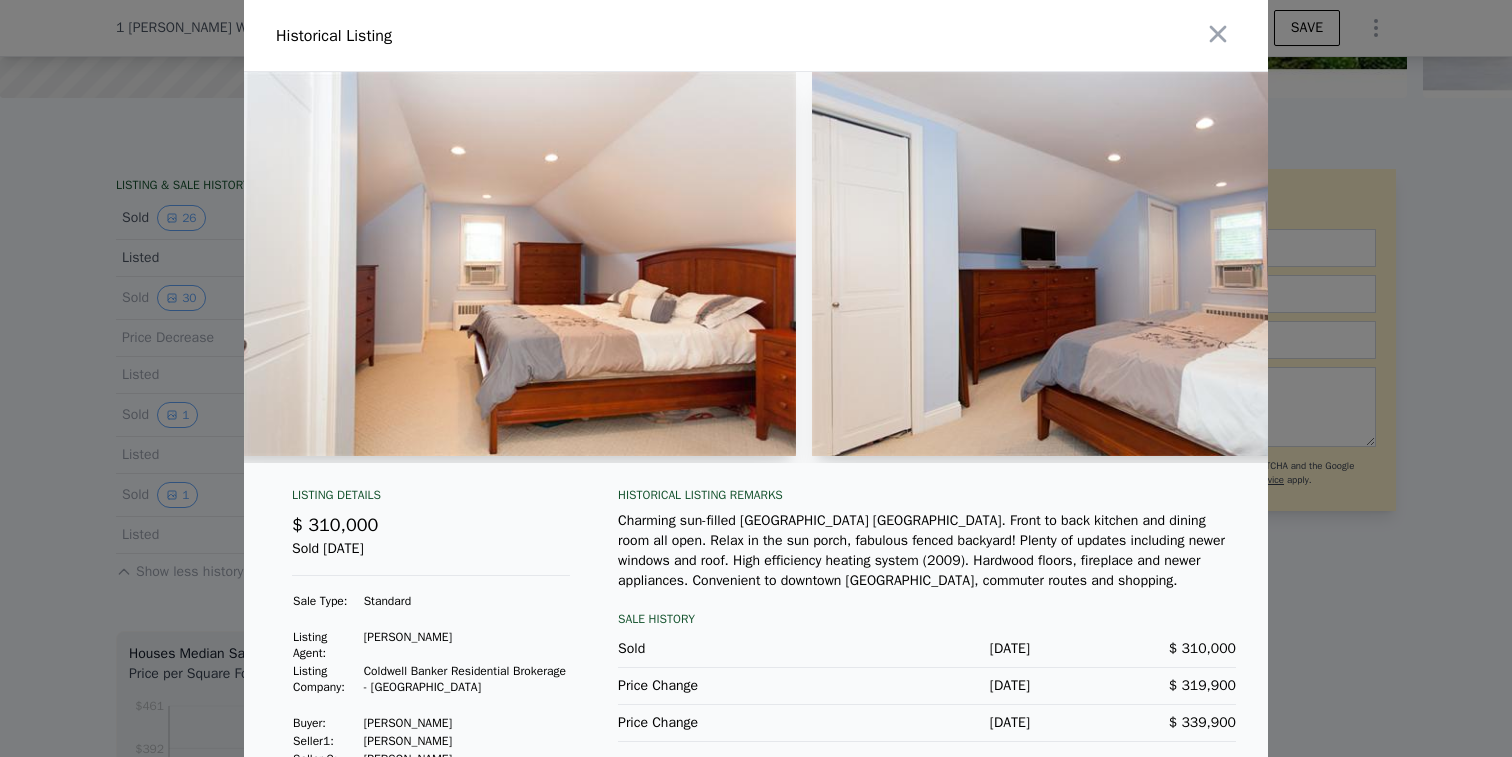 click at bounding box center [756, 378] 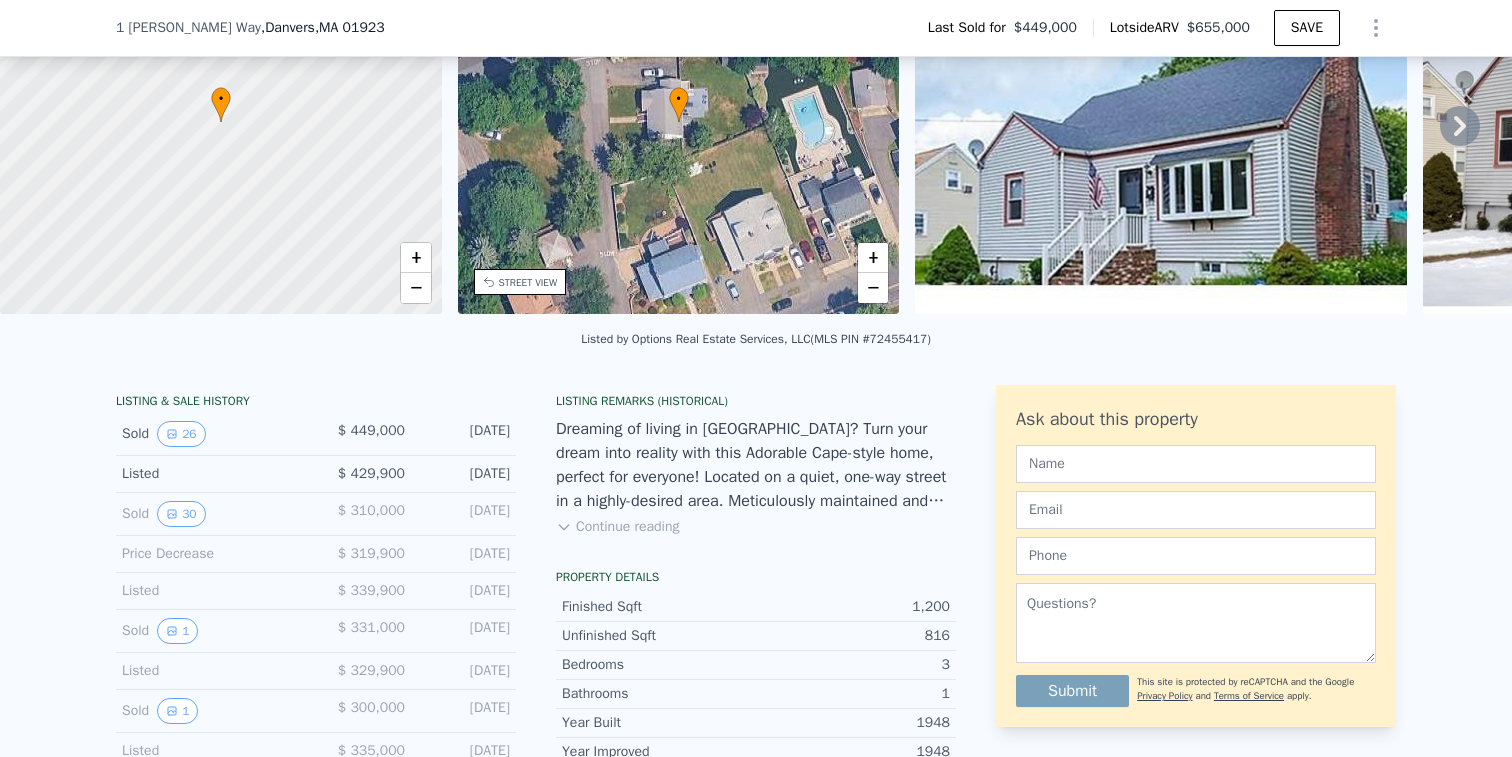 scroll, scrollTop: 0, scrollLeft: 0, axis: both 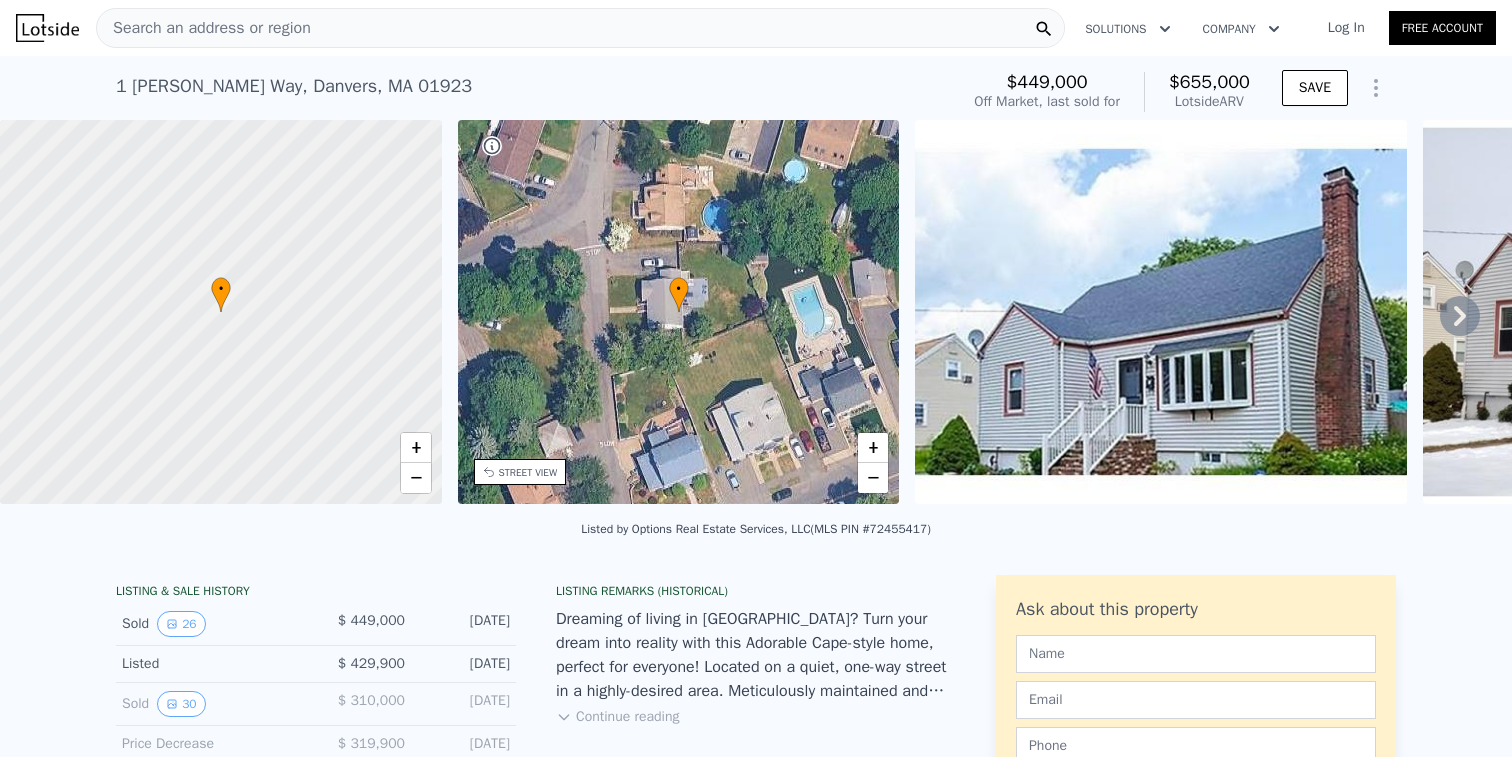 click on "Search an address or region" at bounding box center [204, 28] 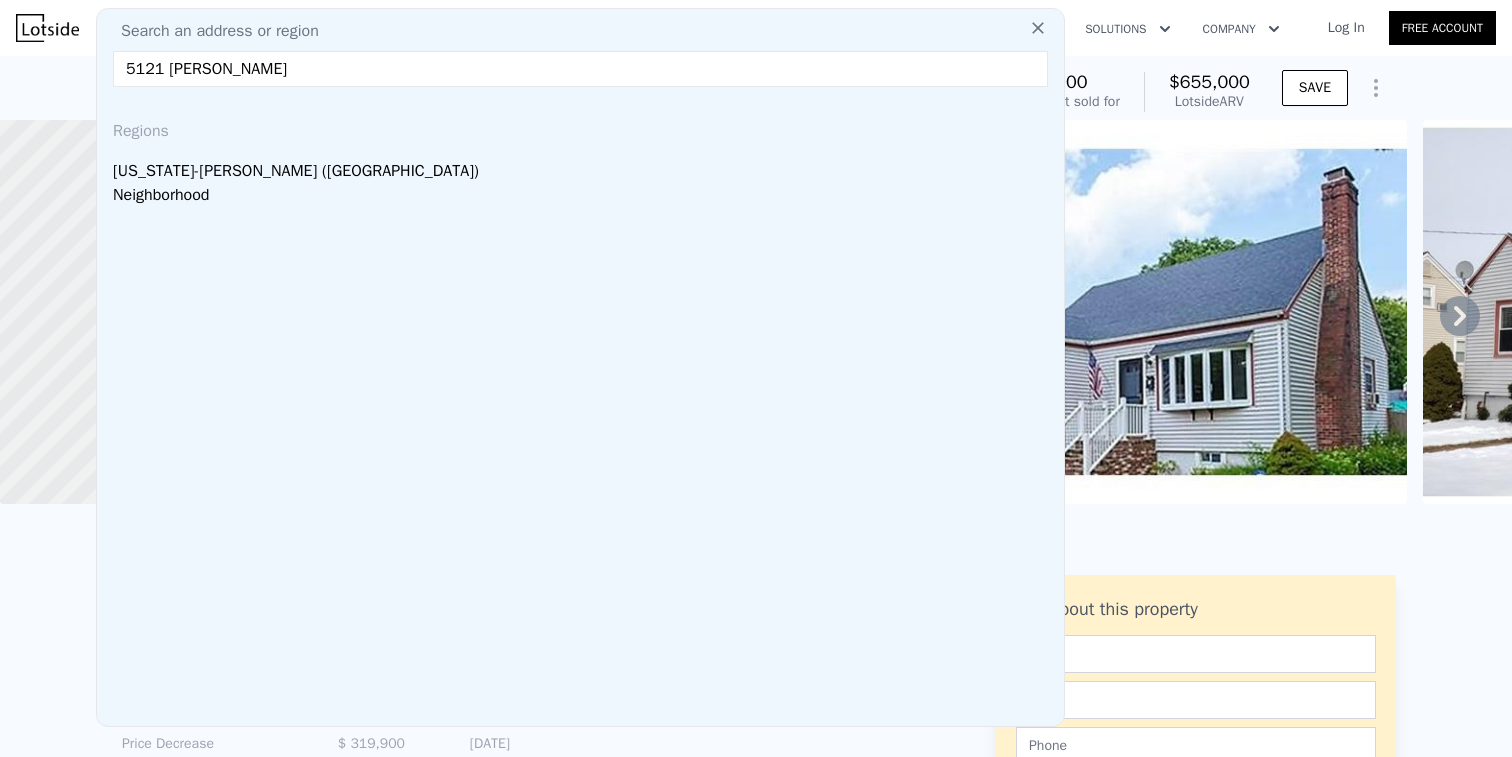 drag, startPoint x: 281, startPoint y: 79, endPoint x: 0, endPoint y: 72, distance: 281.0872 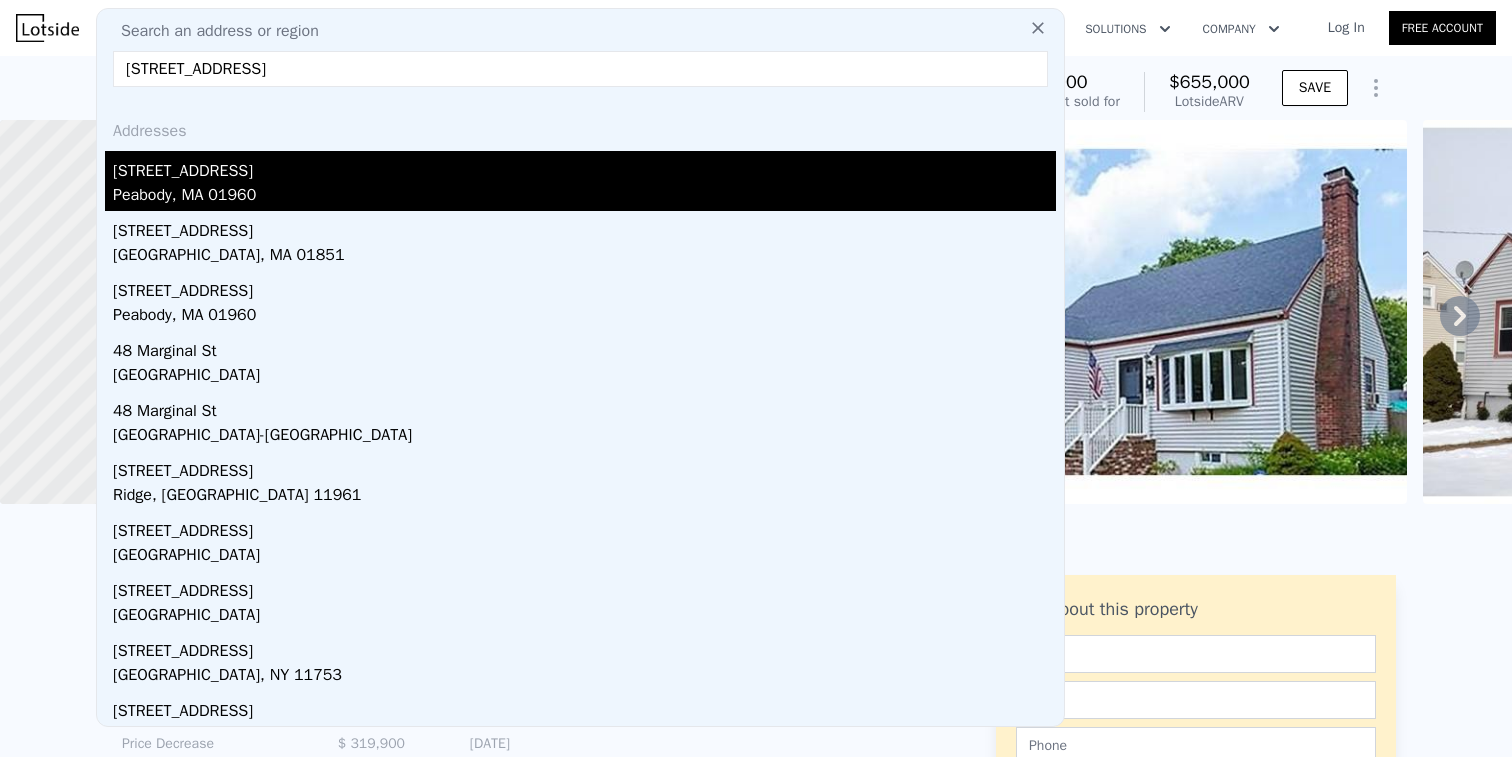 type on "[STREET_ADDRESS]" 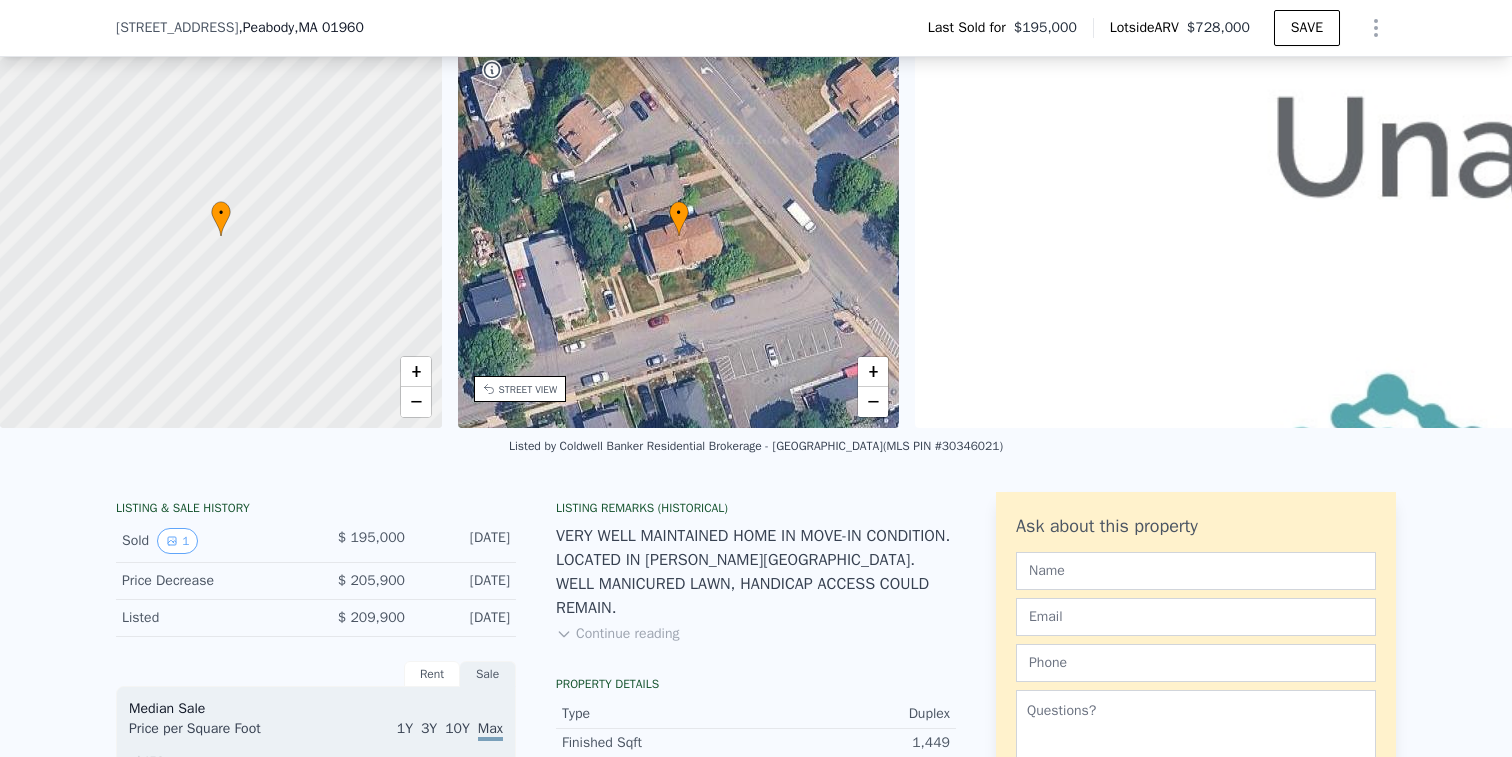 scroll, scrollTop: 174, scrollLeft: 0, axis: vertical 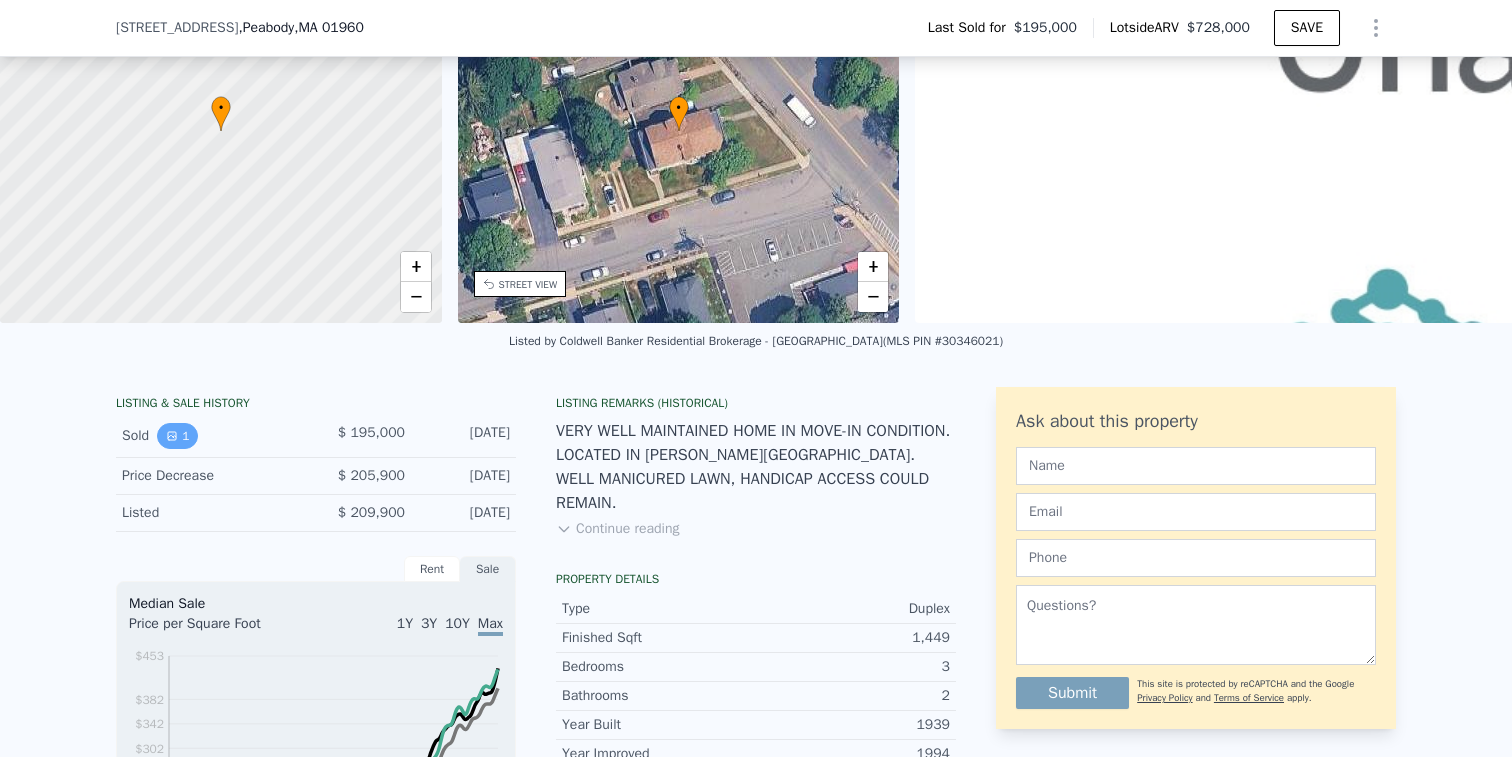 click 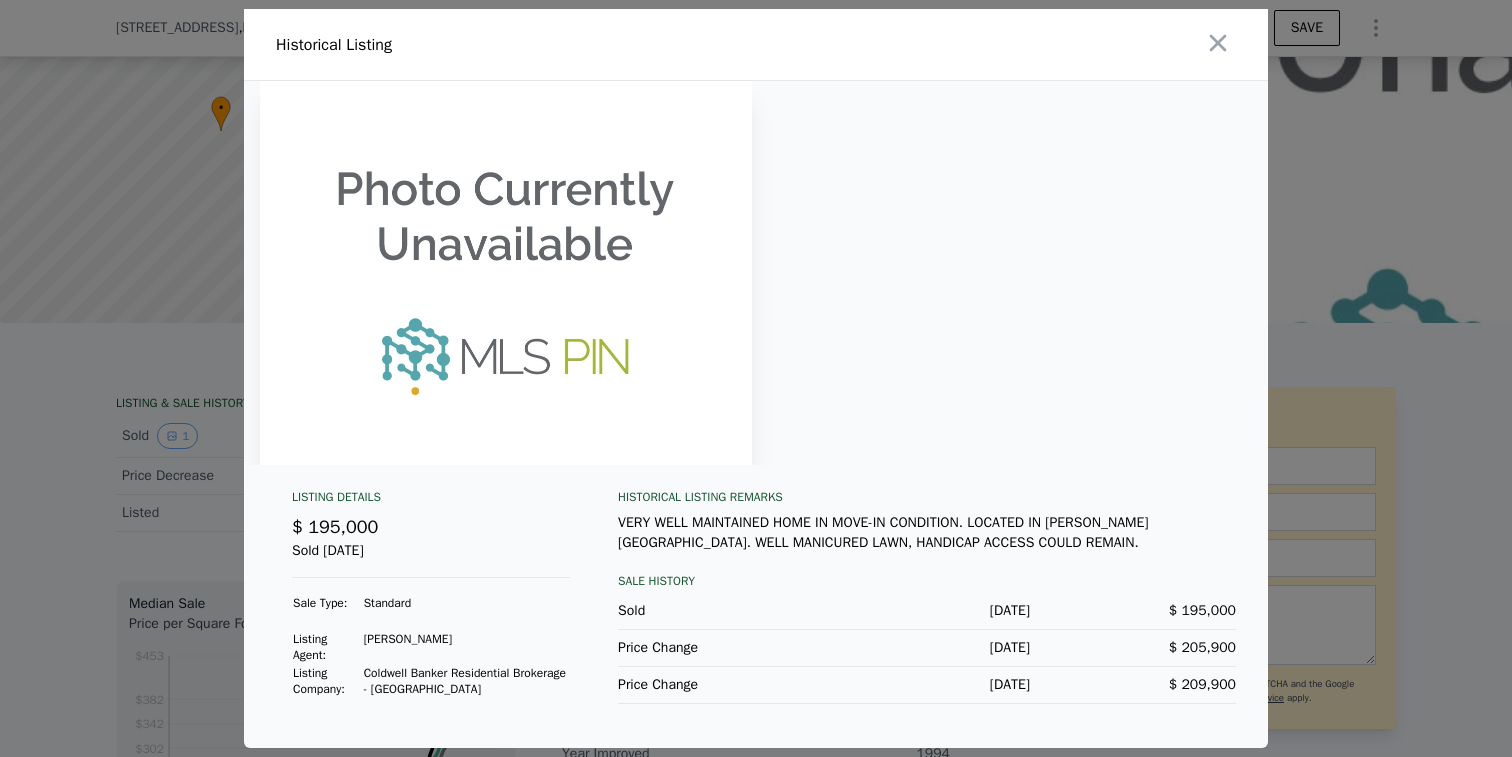 click at bounding box center [756, 378] 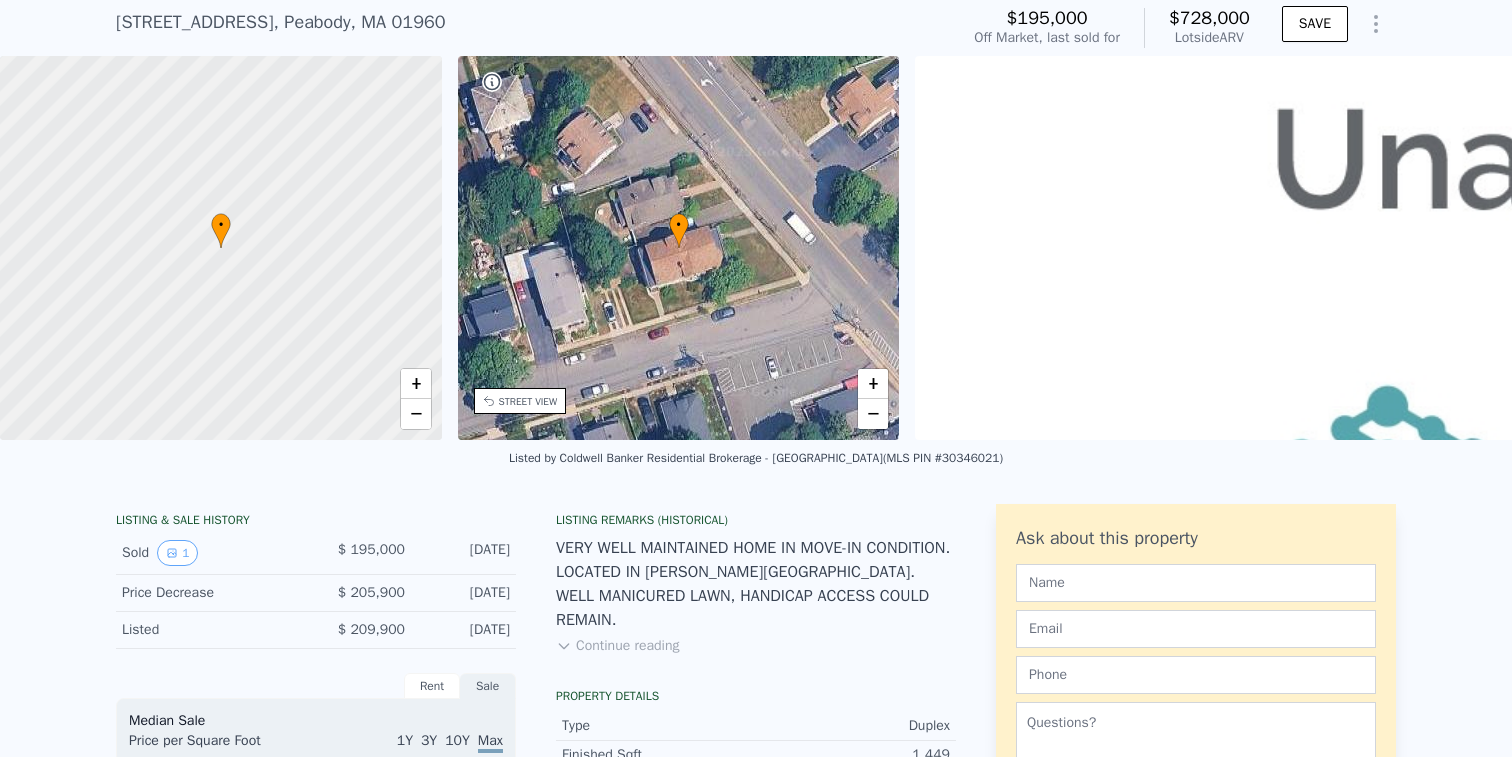 scroll, scrollTop: 185, scrollLeft: 0, axis: vertical 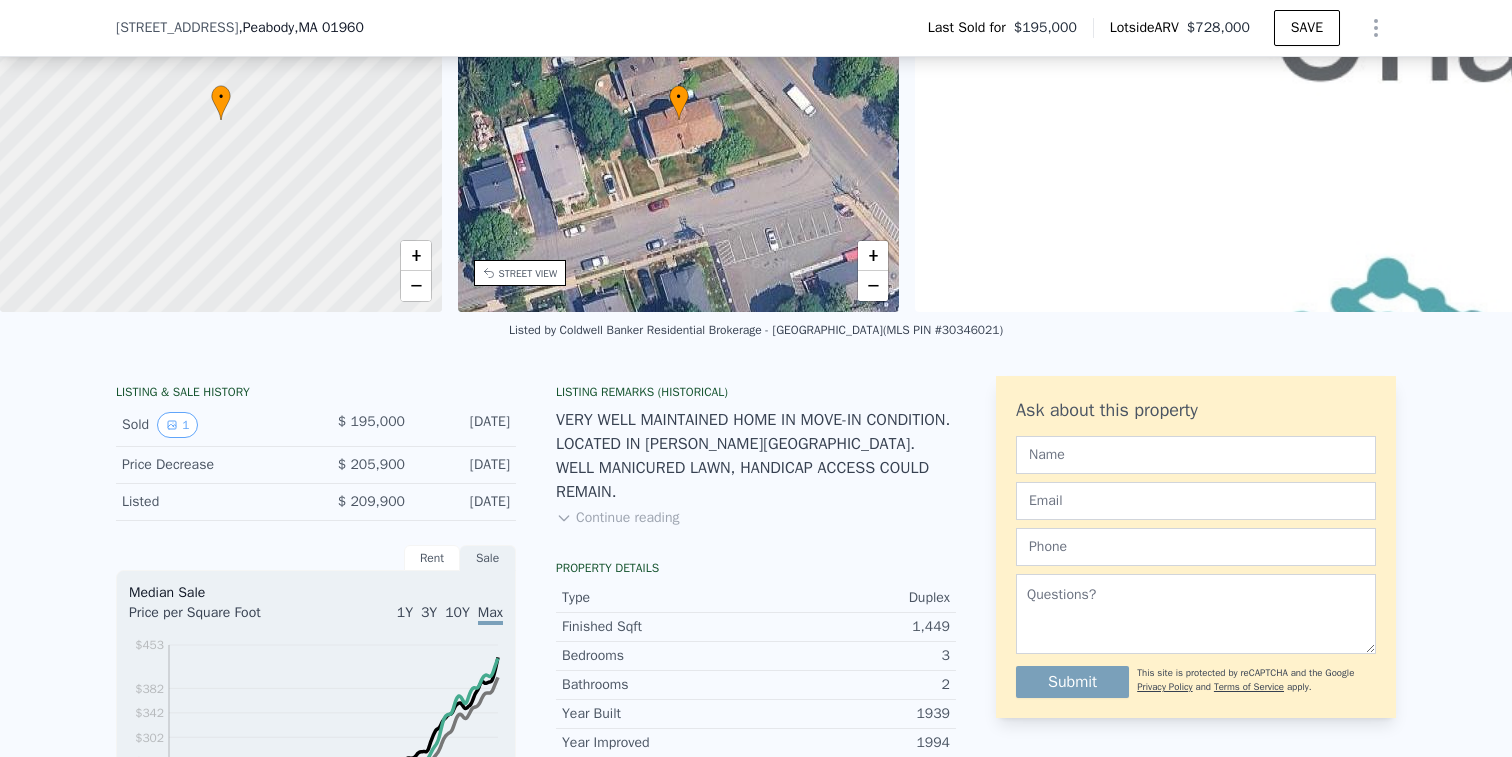 click on "Sale" at bounding box center (488, 558) 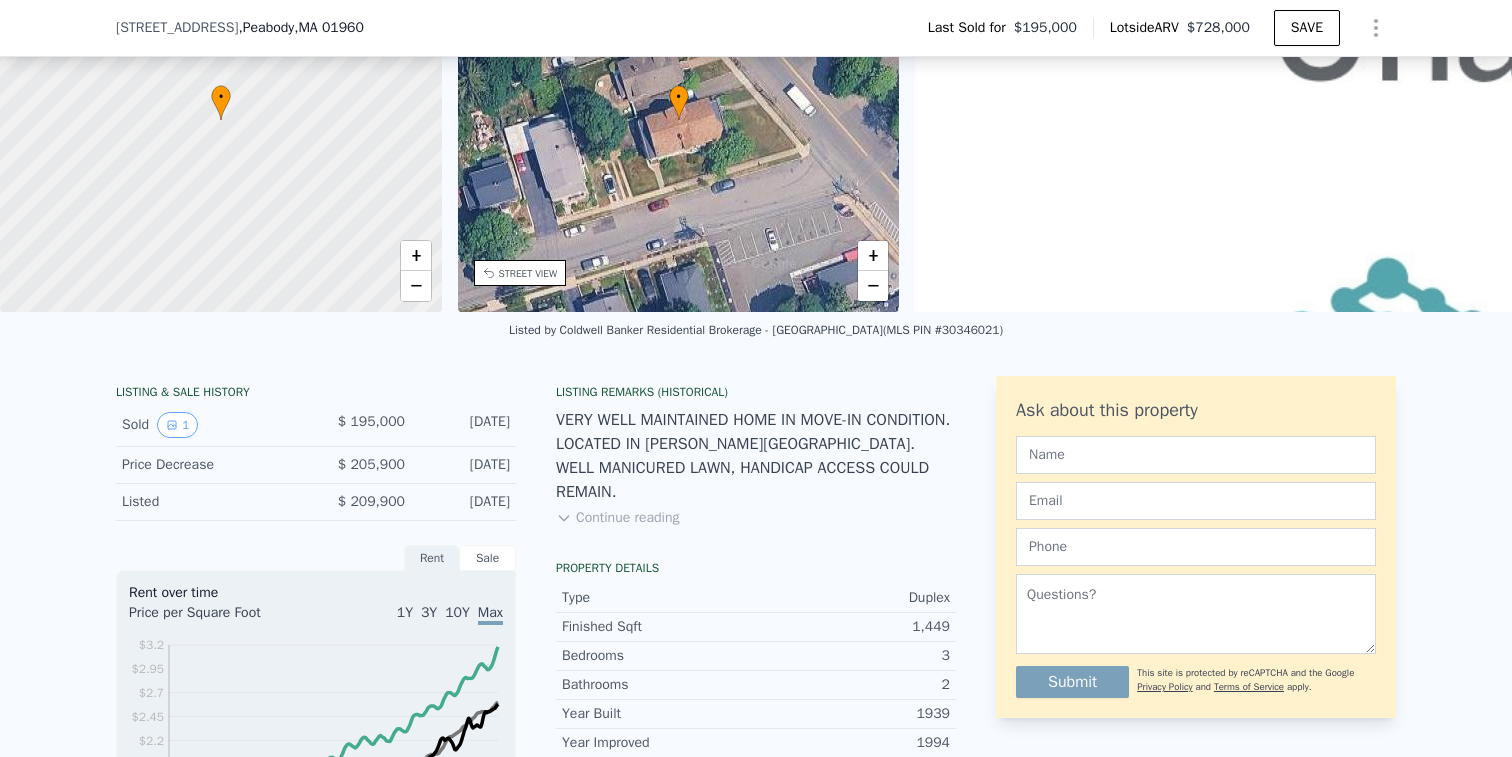 click on "Sale" at bounding box center (488, 558) 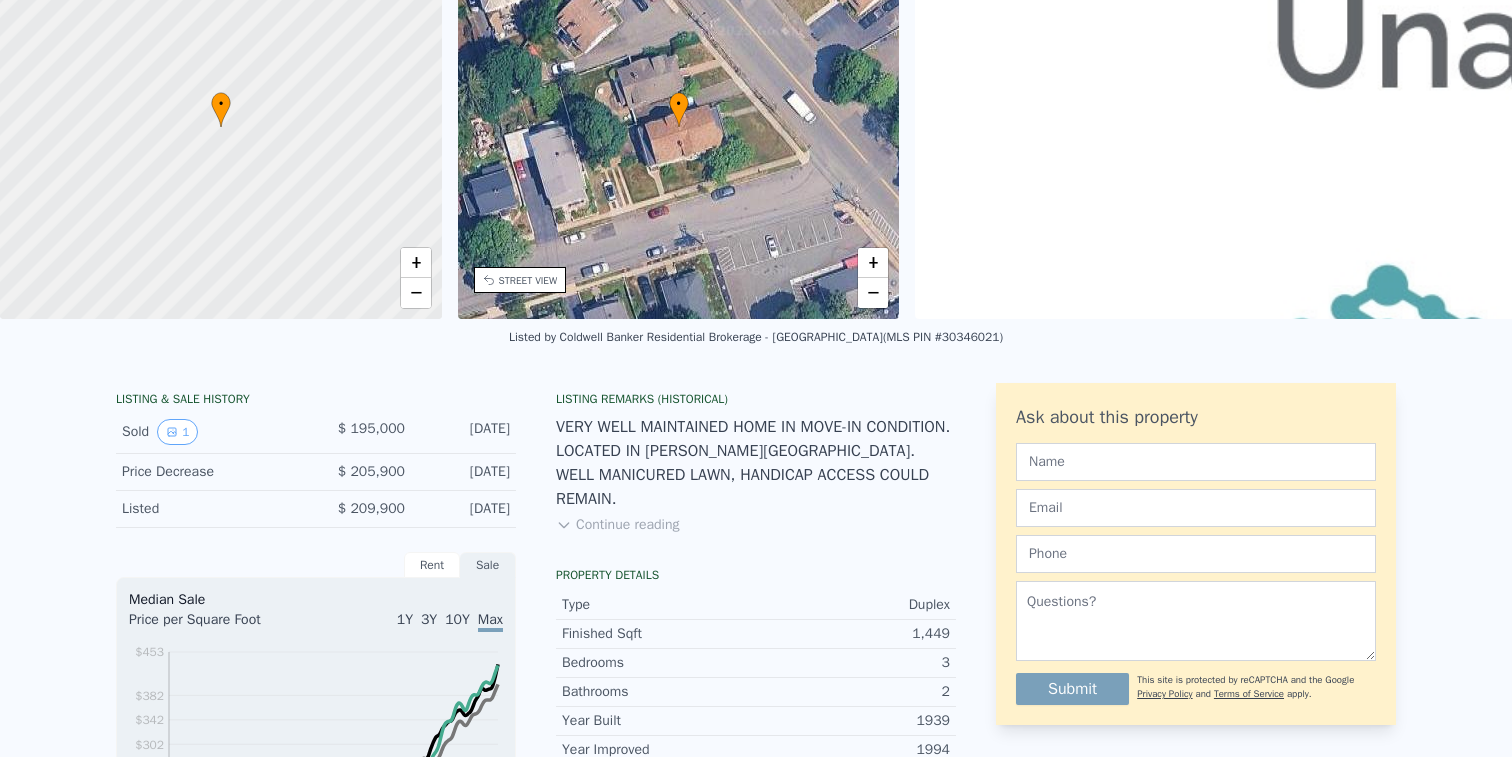 scroll, scrollTop: 0, scrollLeft: 0, axis: both 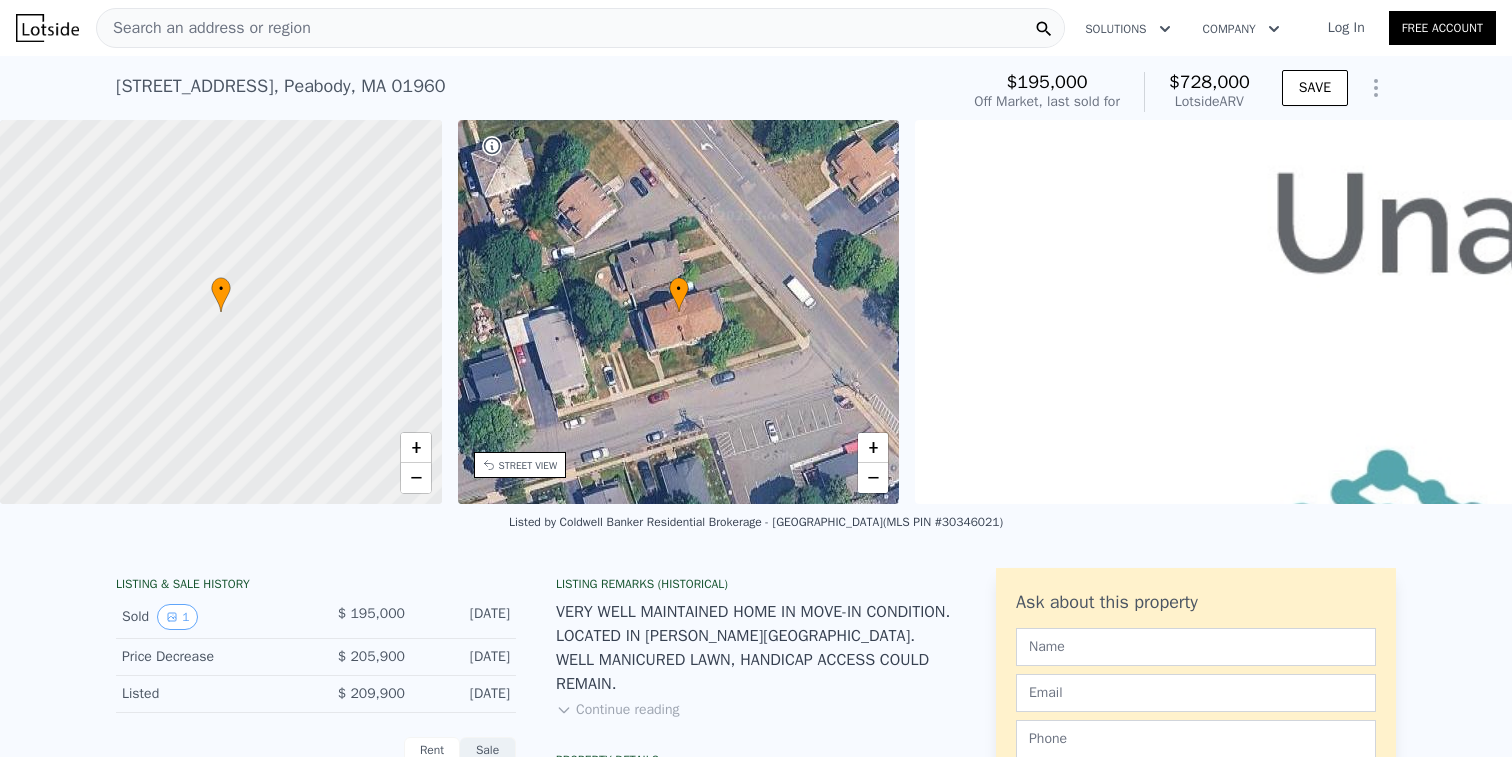 click on "Search an address or region" at bounding box center (204, 28) 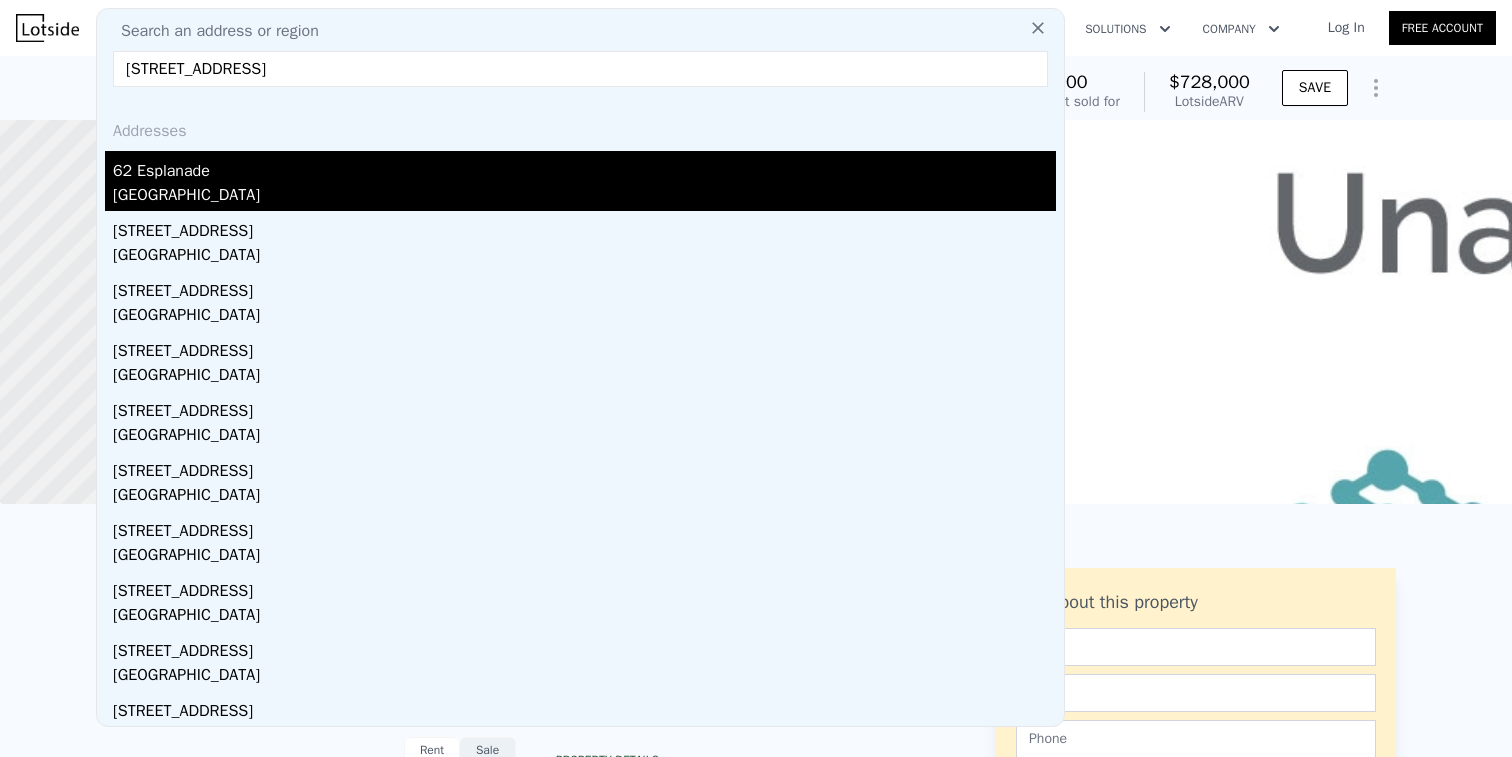 type on "[STREET_ADDRESS]" 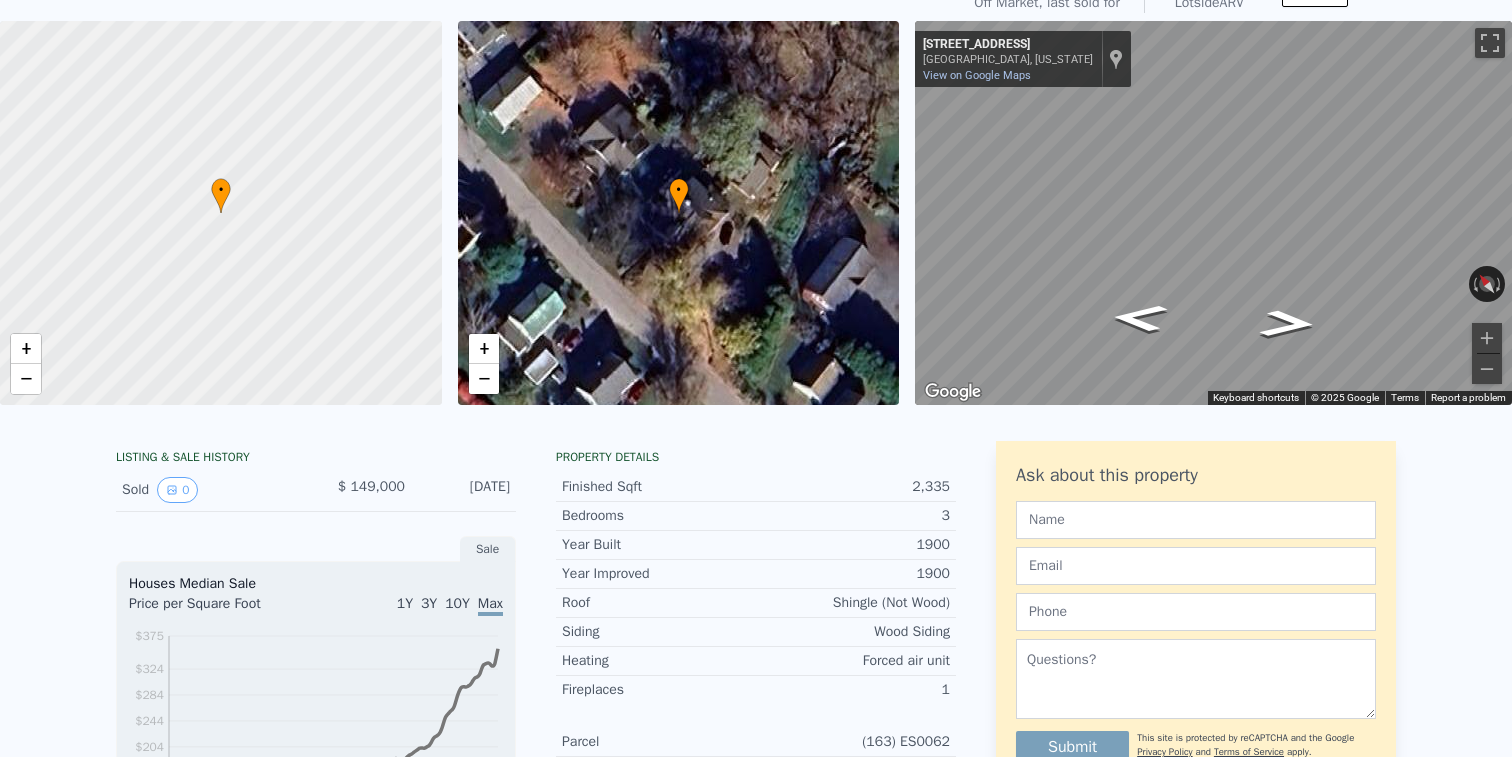 scroll, scrollTop: 0, scrollLeft: 0, axis: both 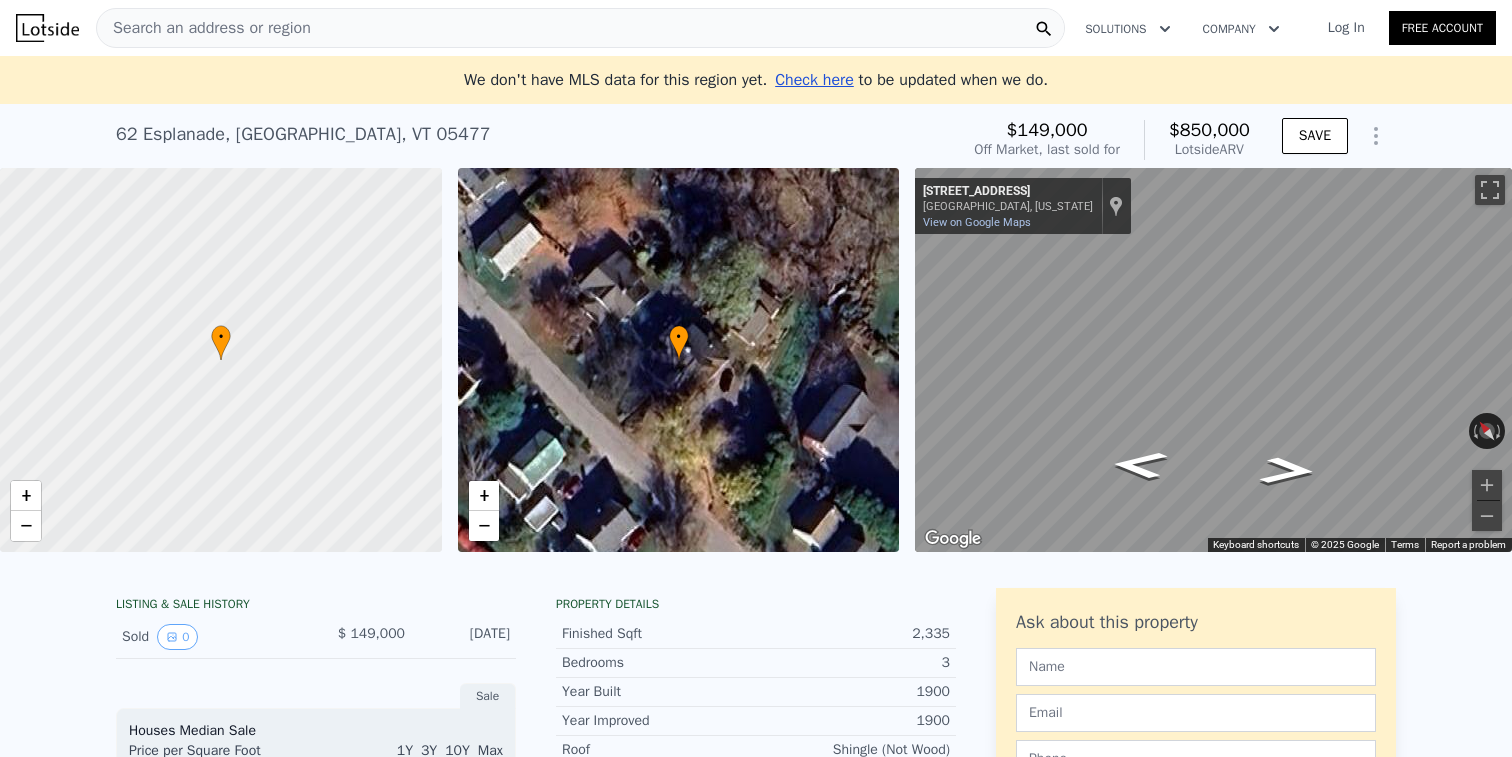 click on "Search an address or region" at bounding box center [580, 28] 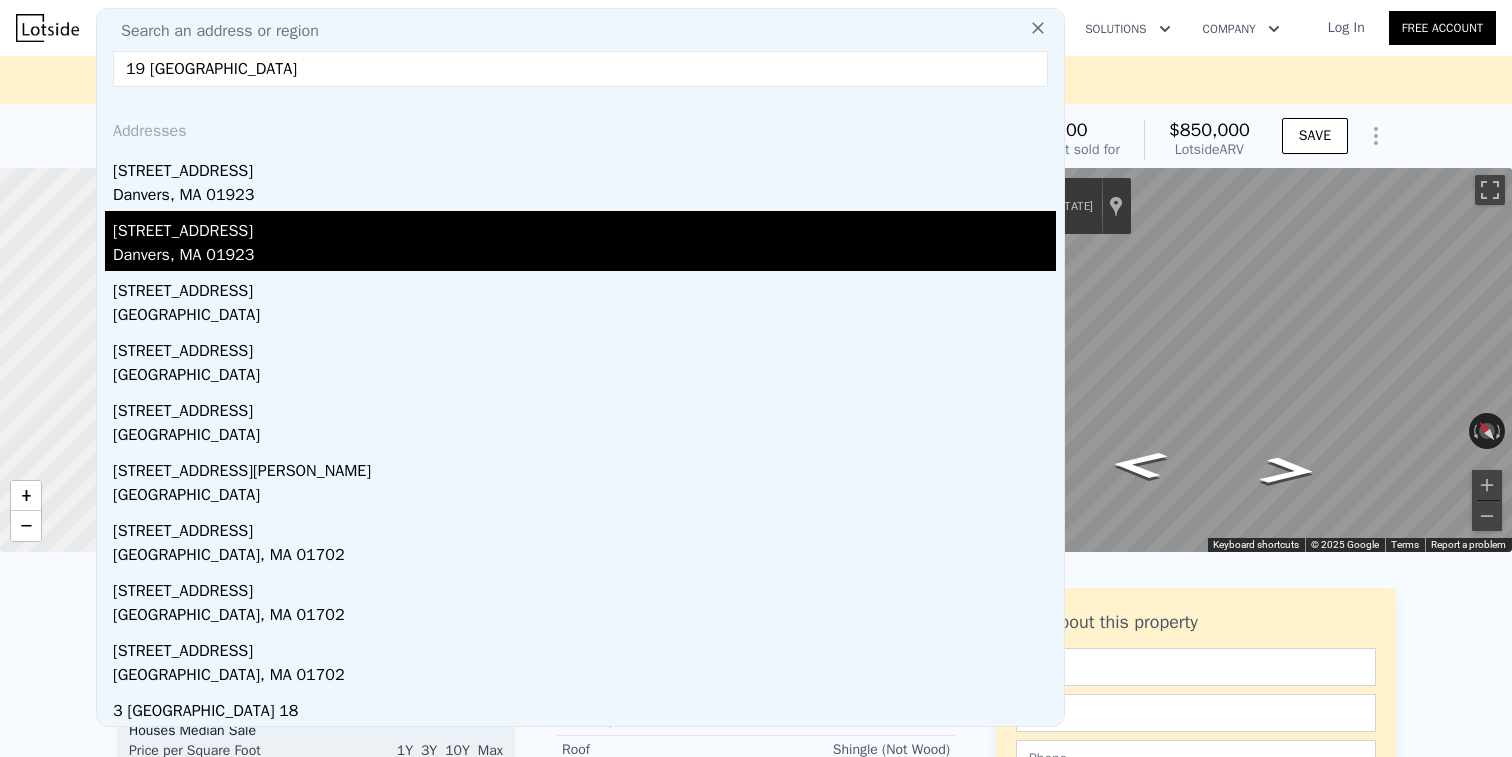 type on "19 [GEOGRAPHIC_DATA]" 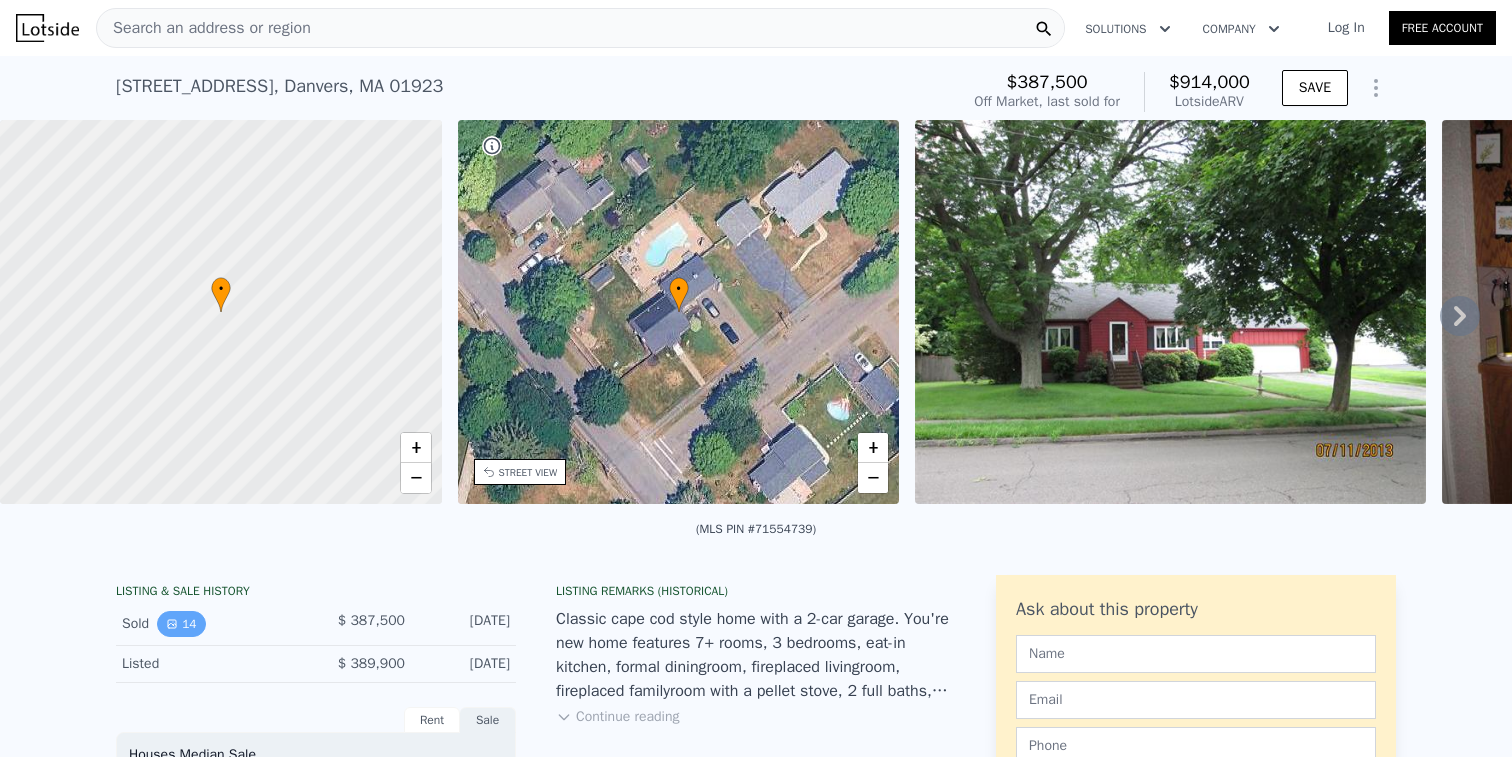 click on "14" at bounding box center (181, 624) 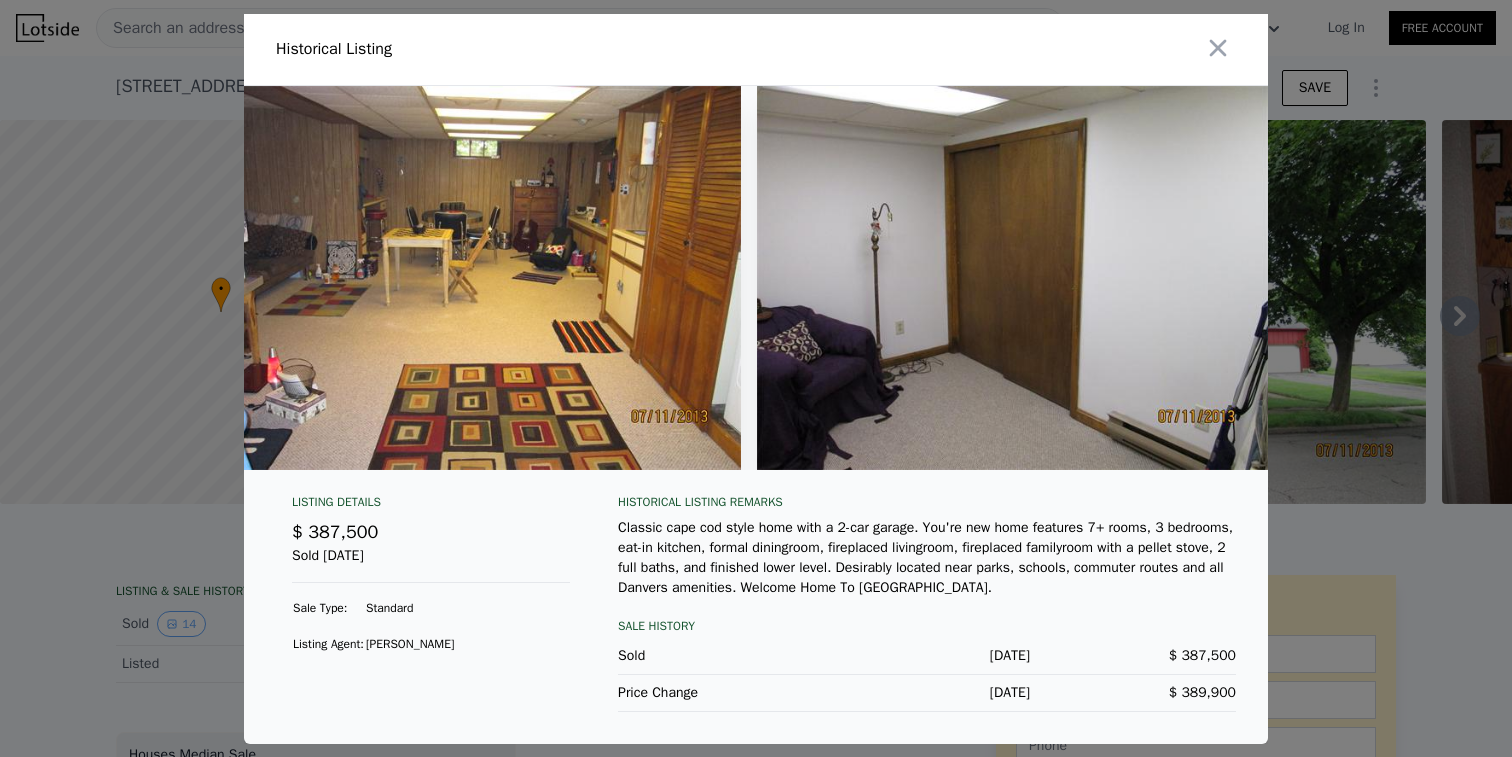 scroll, scrollTop: 0, scrollLeft: 5951, axis: horizontal 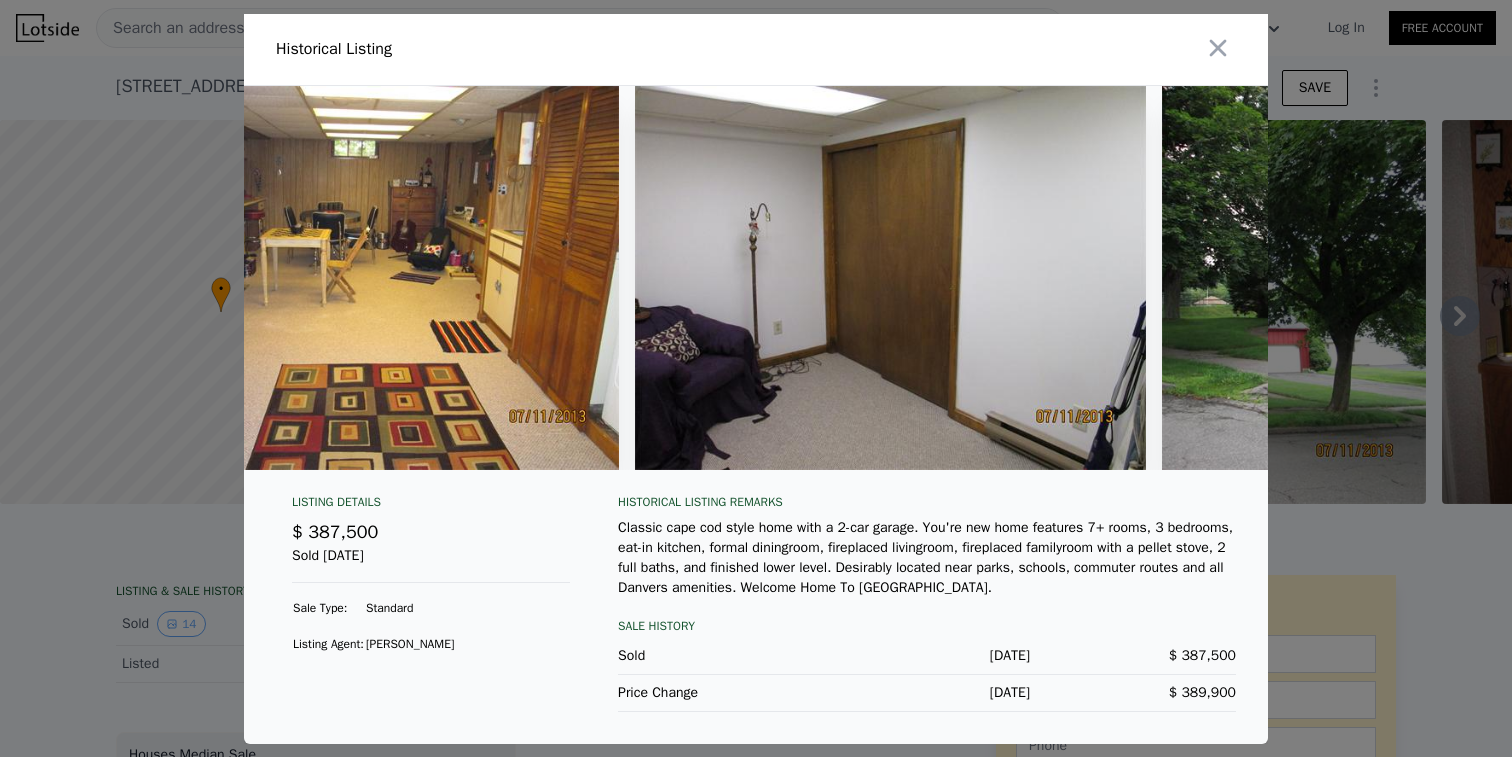 click at bounding box center [756, 378] 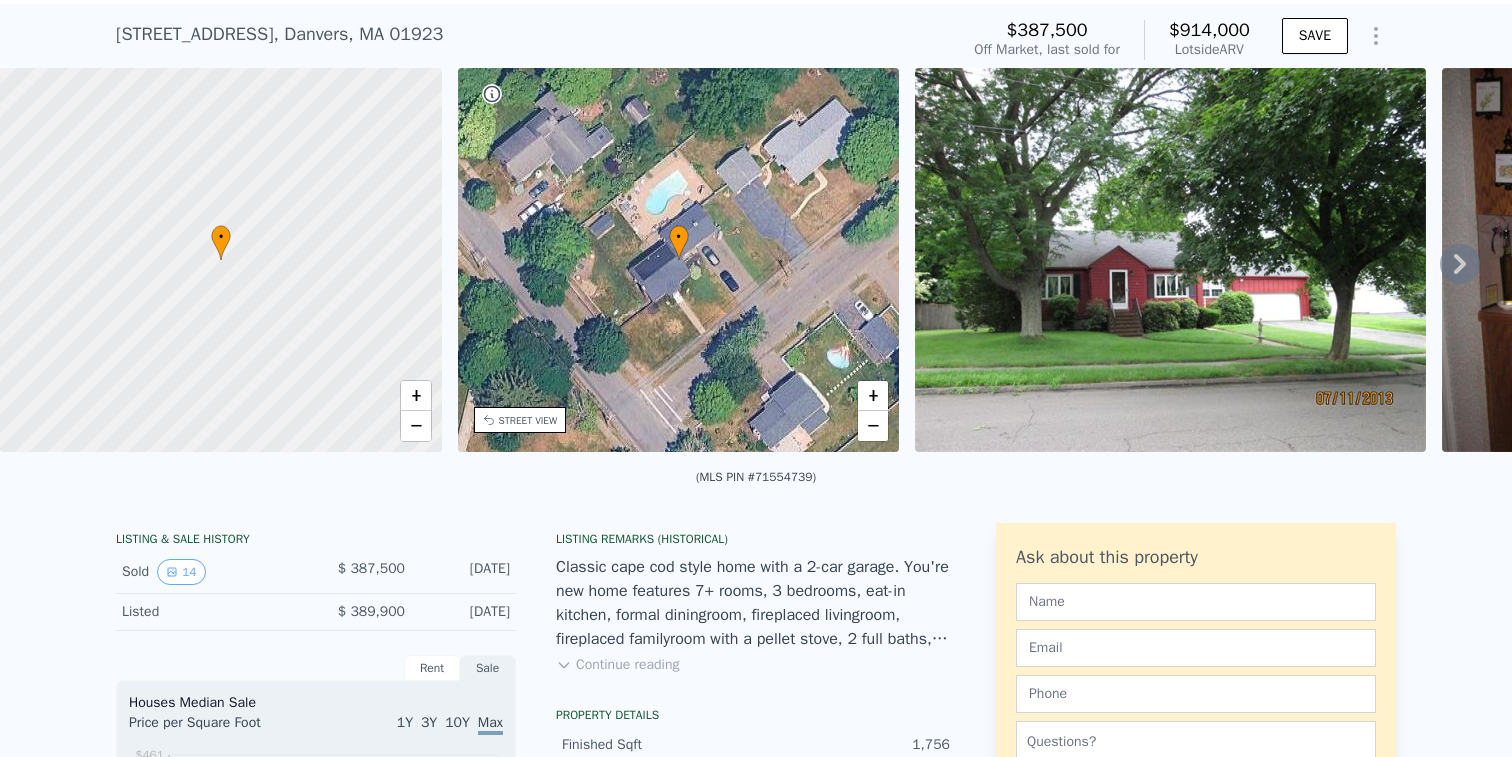 scroll, scrollTop: 0, scrollLeft: 0, axis: both 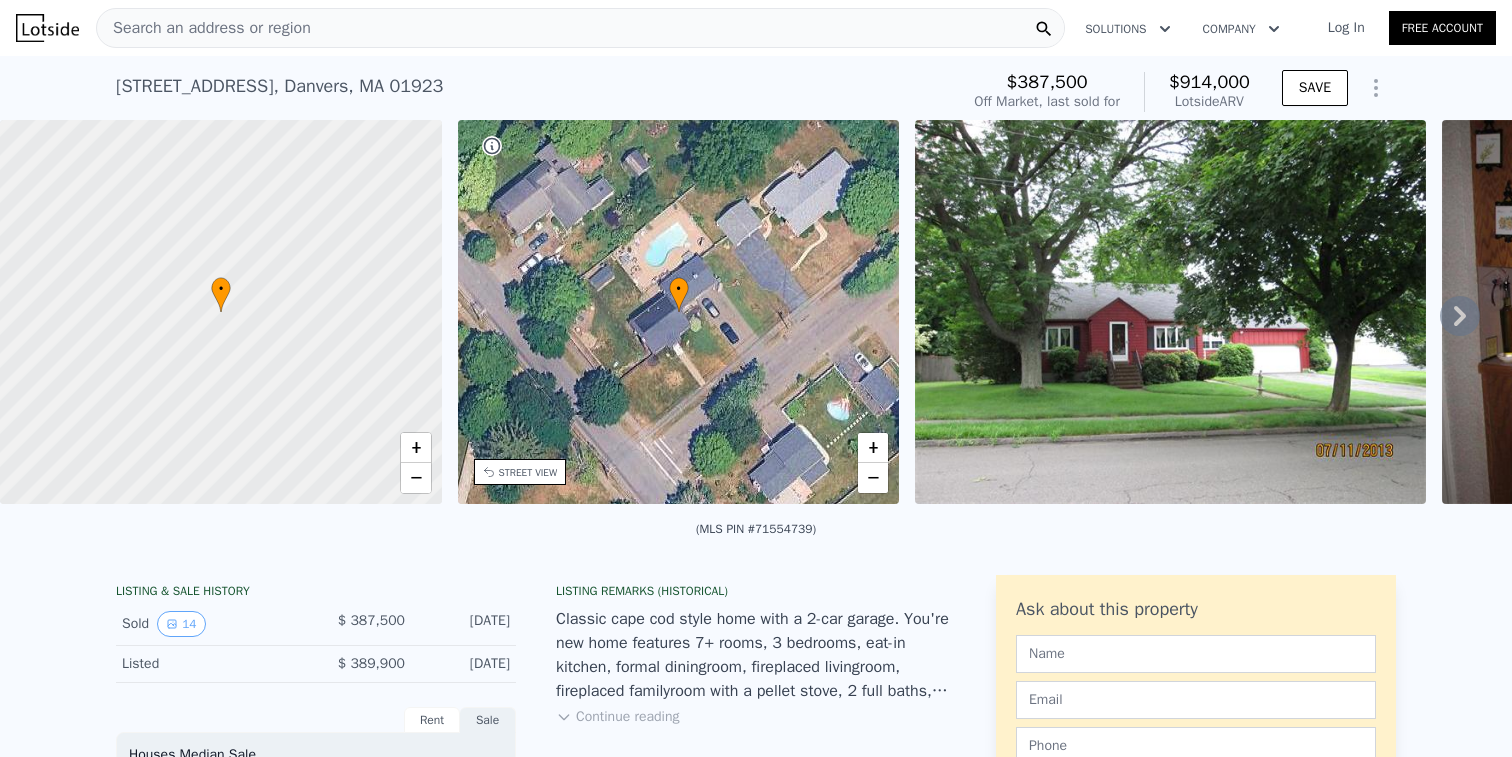 click on "Search an address or region" at bounding box center [580, 28] 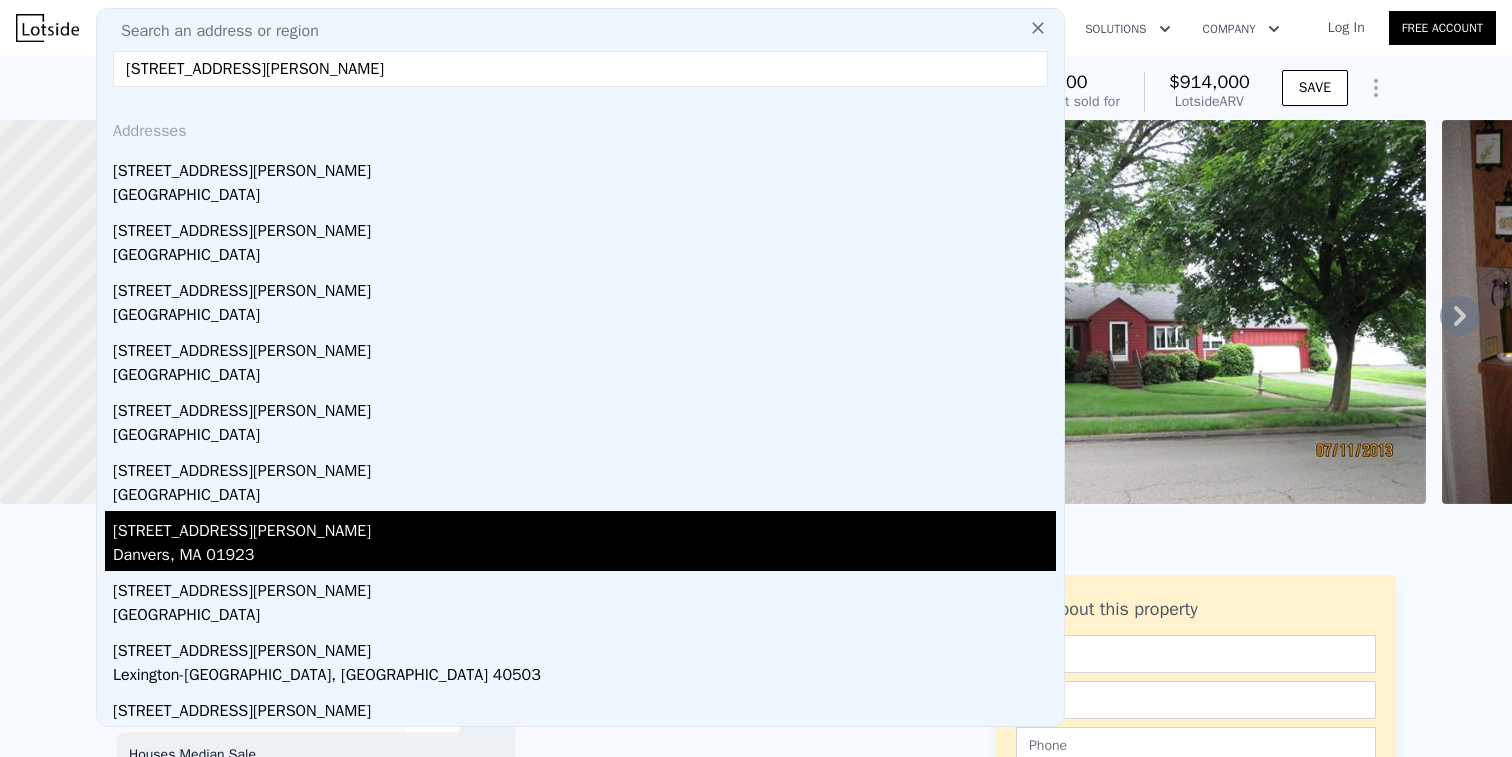 type on "[STREET_ADDRESS][PERSON_NAME]" 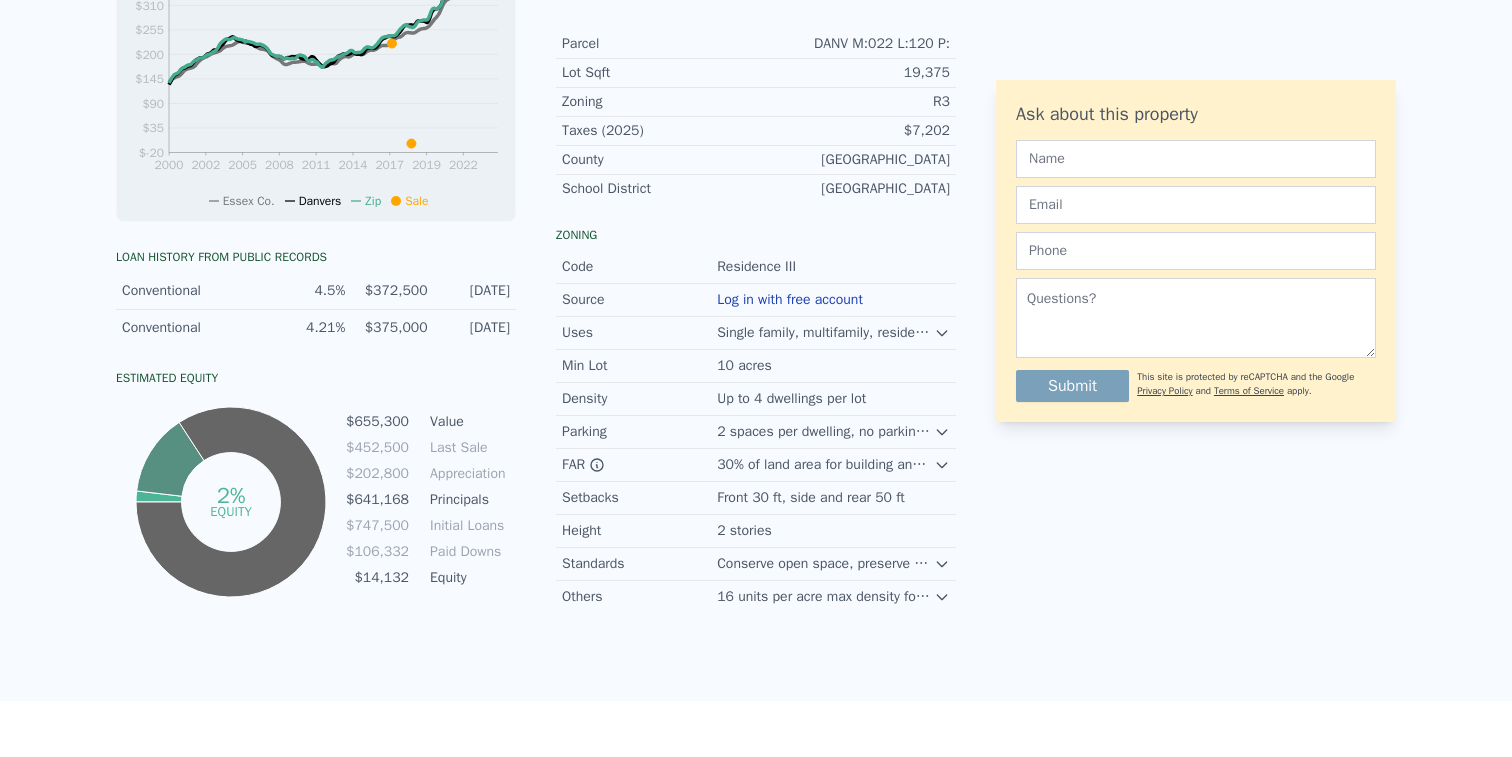 scroll, scrollTop: 0, scrollLeft: 0, axis: both 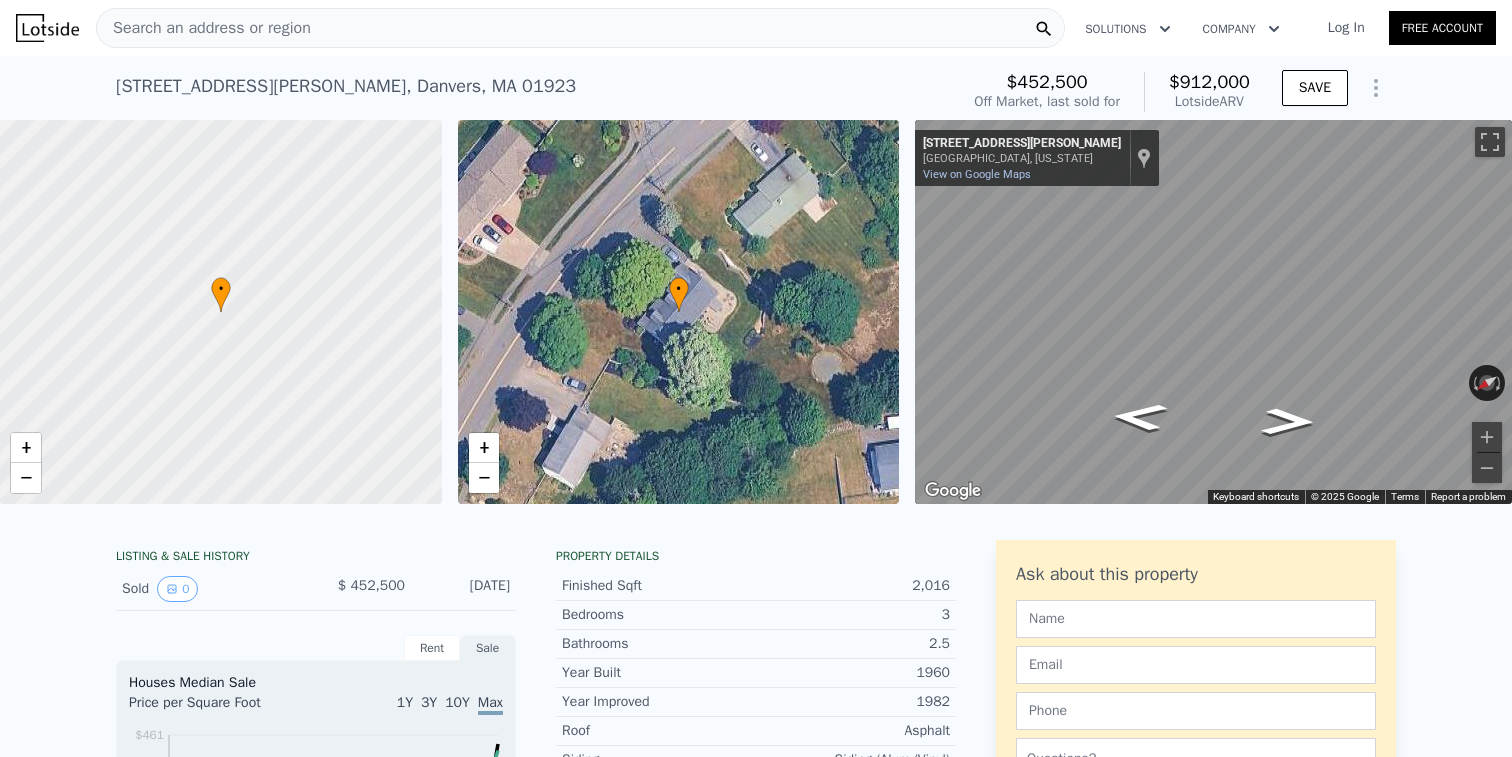 click on "Search an address or region" at bounding box center (204, 28) 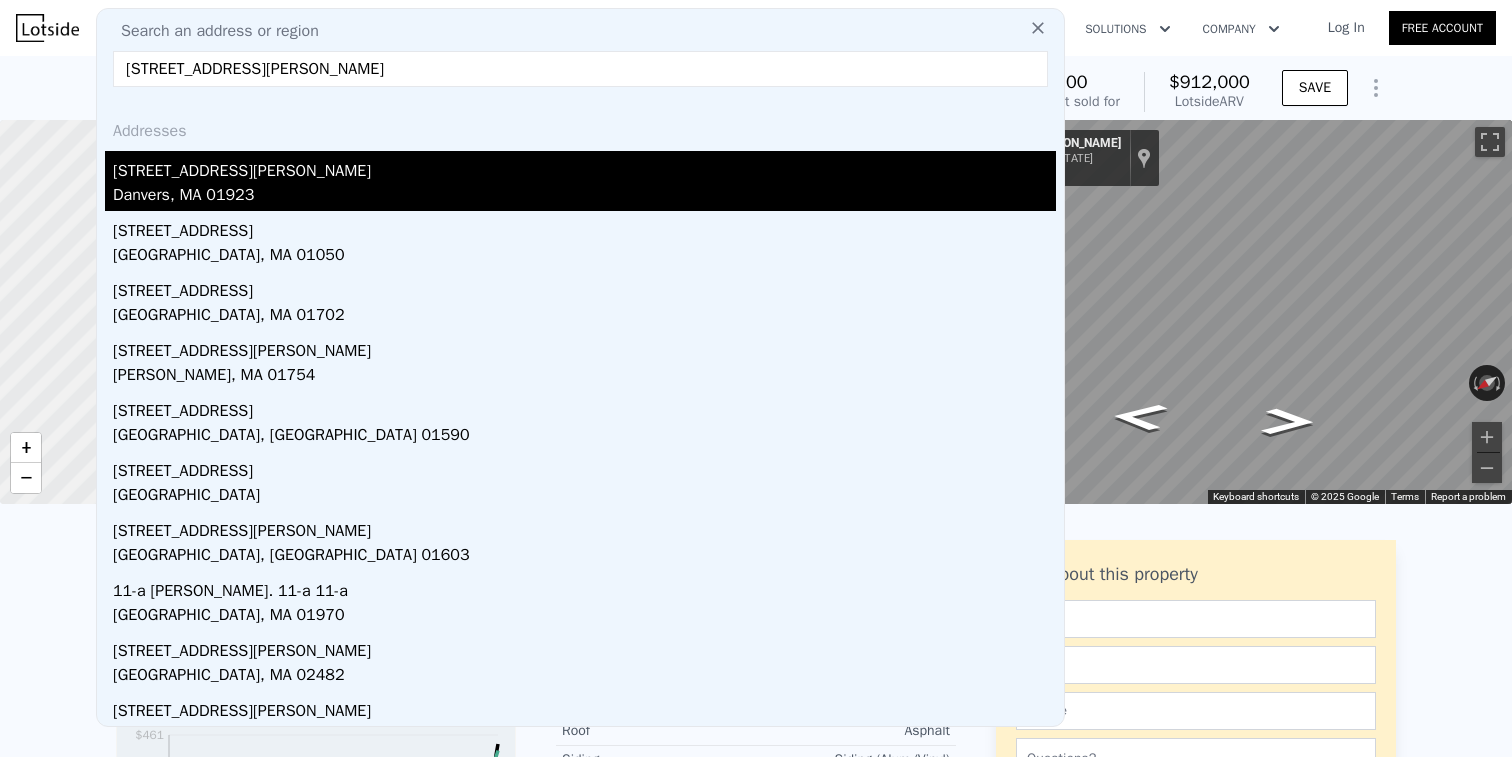 type on "[STREET_ADDRESS][PERSON_NAME]" 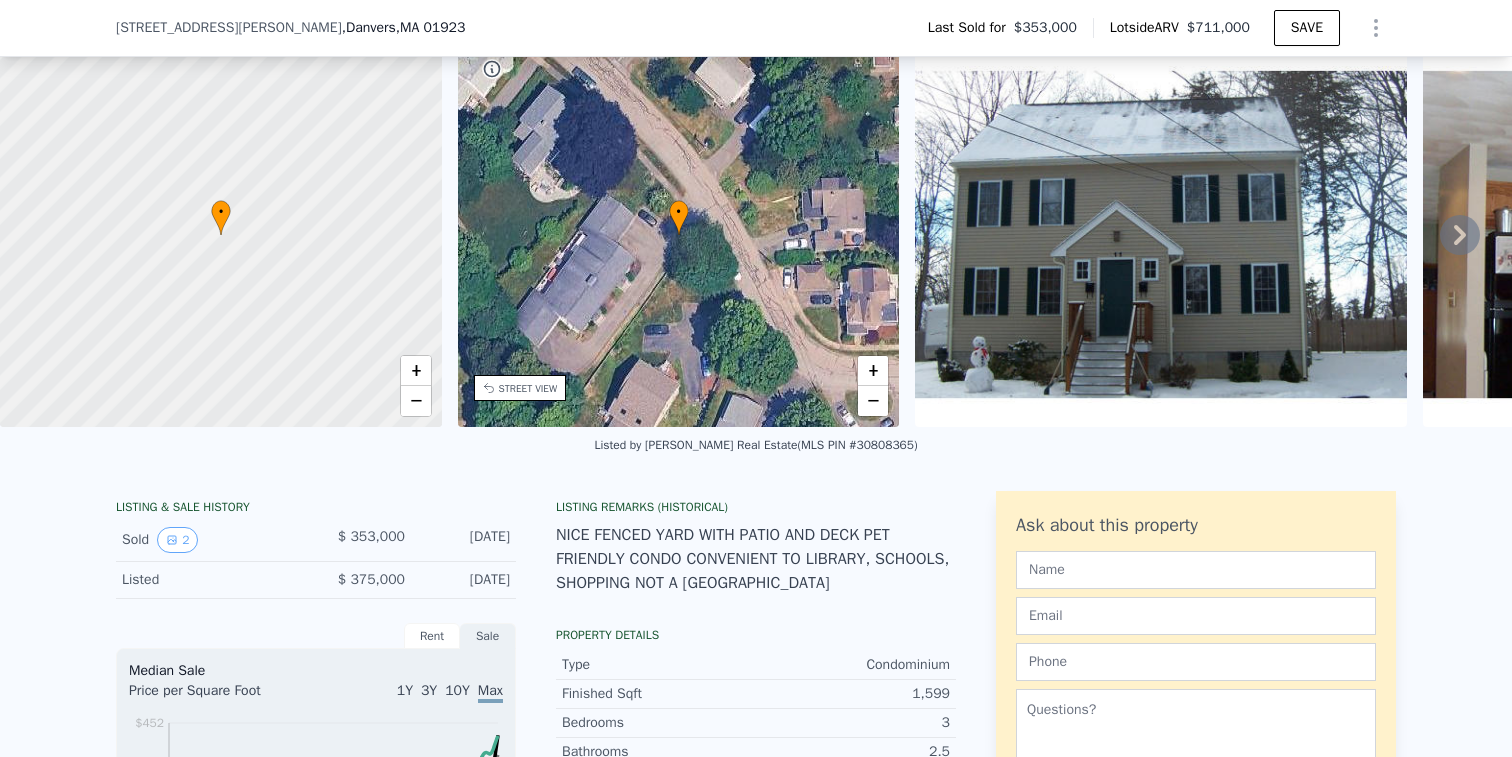 scroll, scrollTop: 109, scrollLeft: 0, axis: vertical 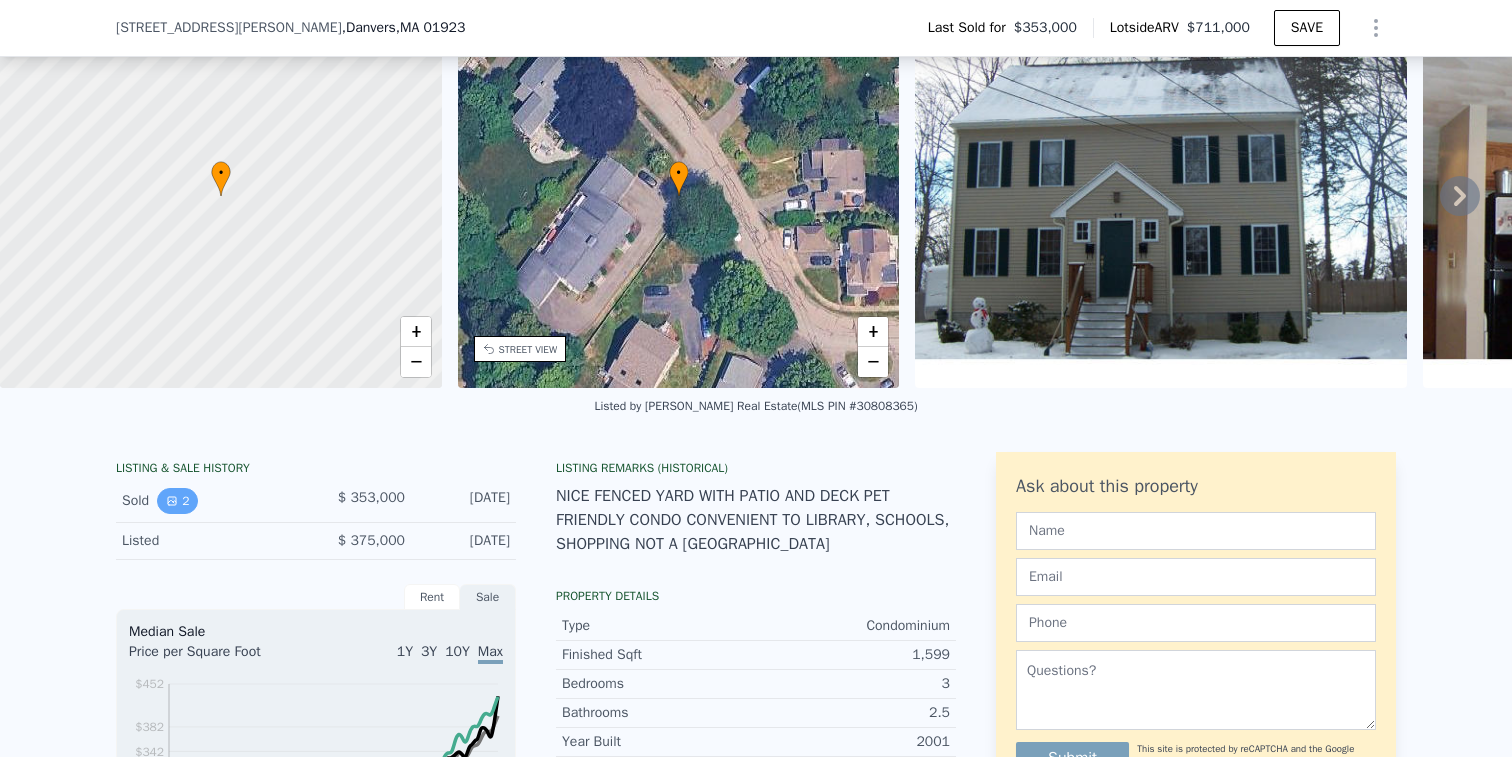 click on "2" at bounding box center [177, 501] 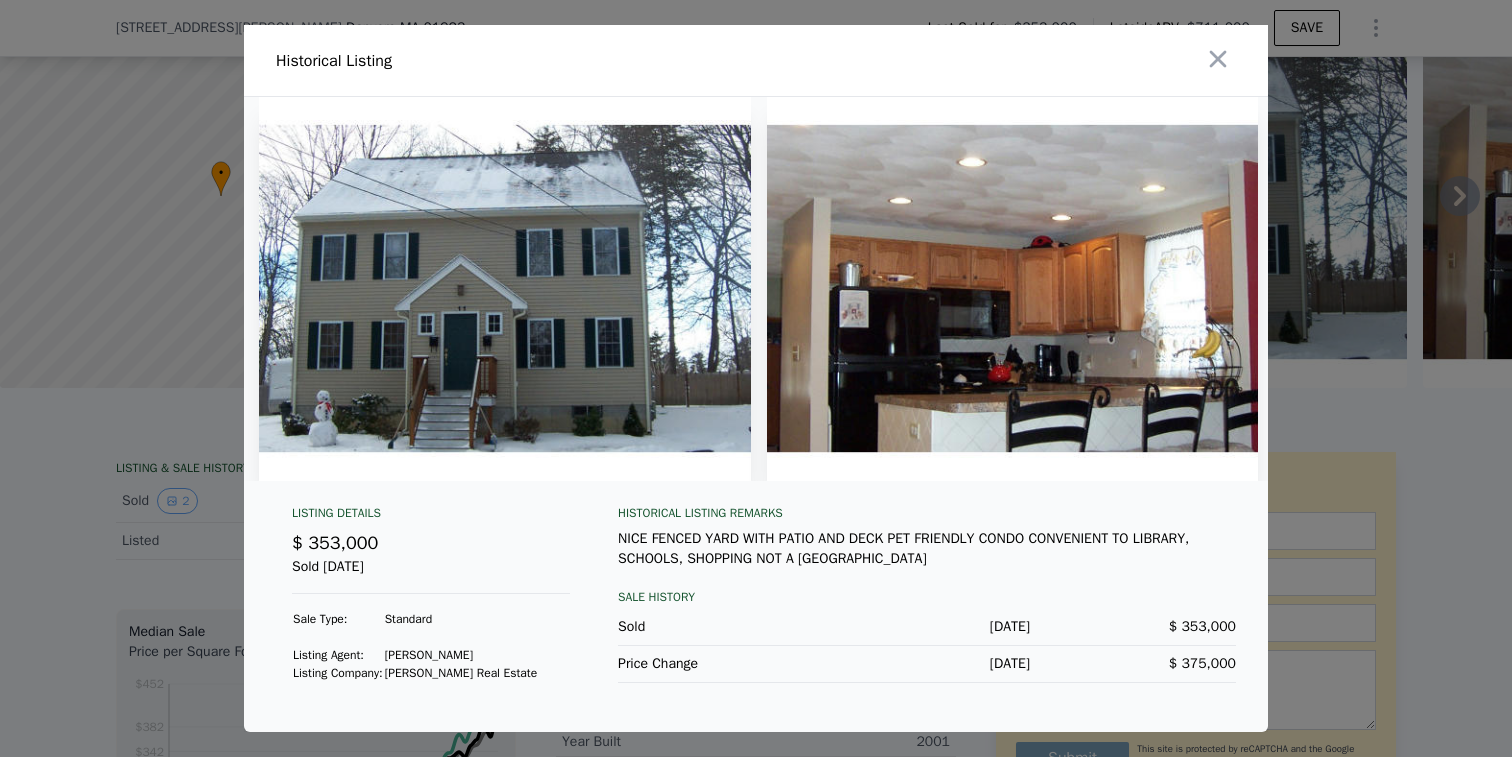 scroll, scrollTop: 0, scrollLeft: 0, axis: both 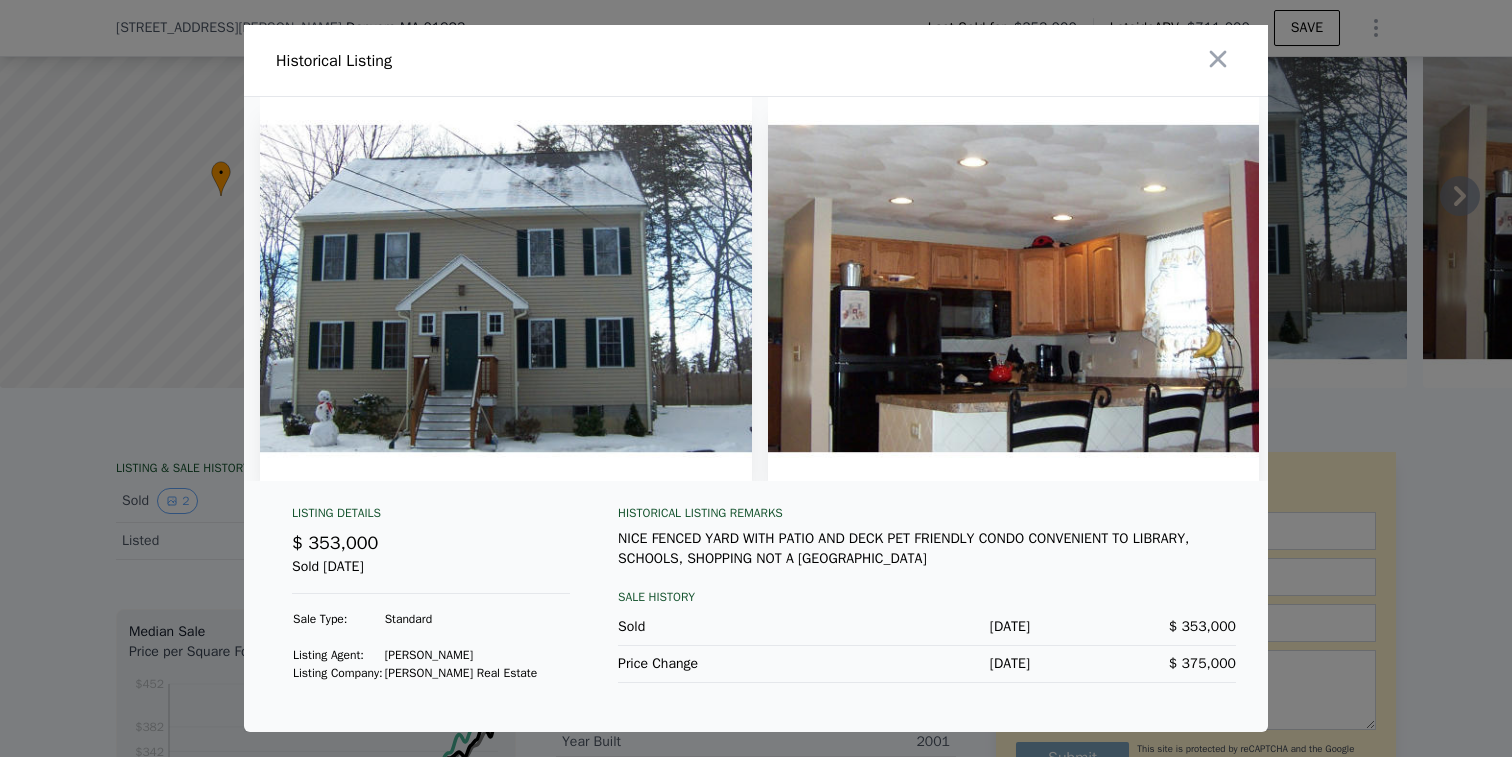 click at bounding box center (756, 378) 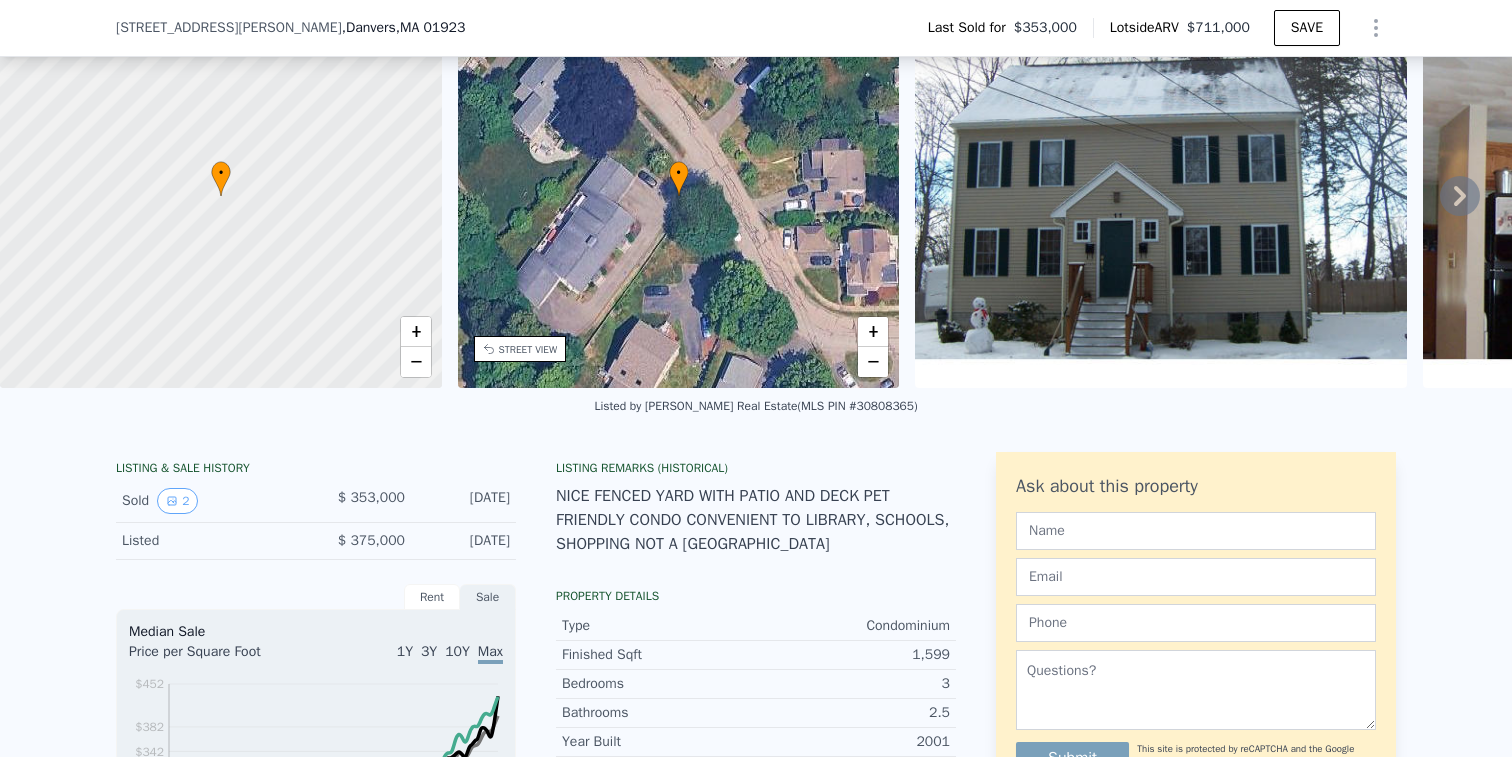 click at bounding box center (1161, 196) 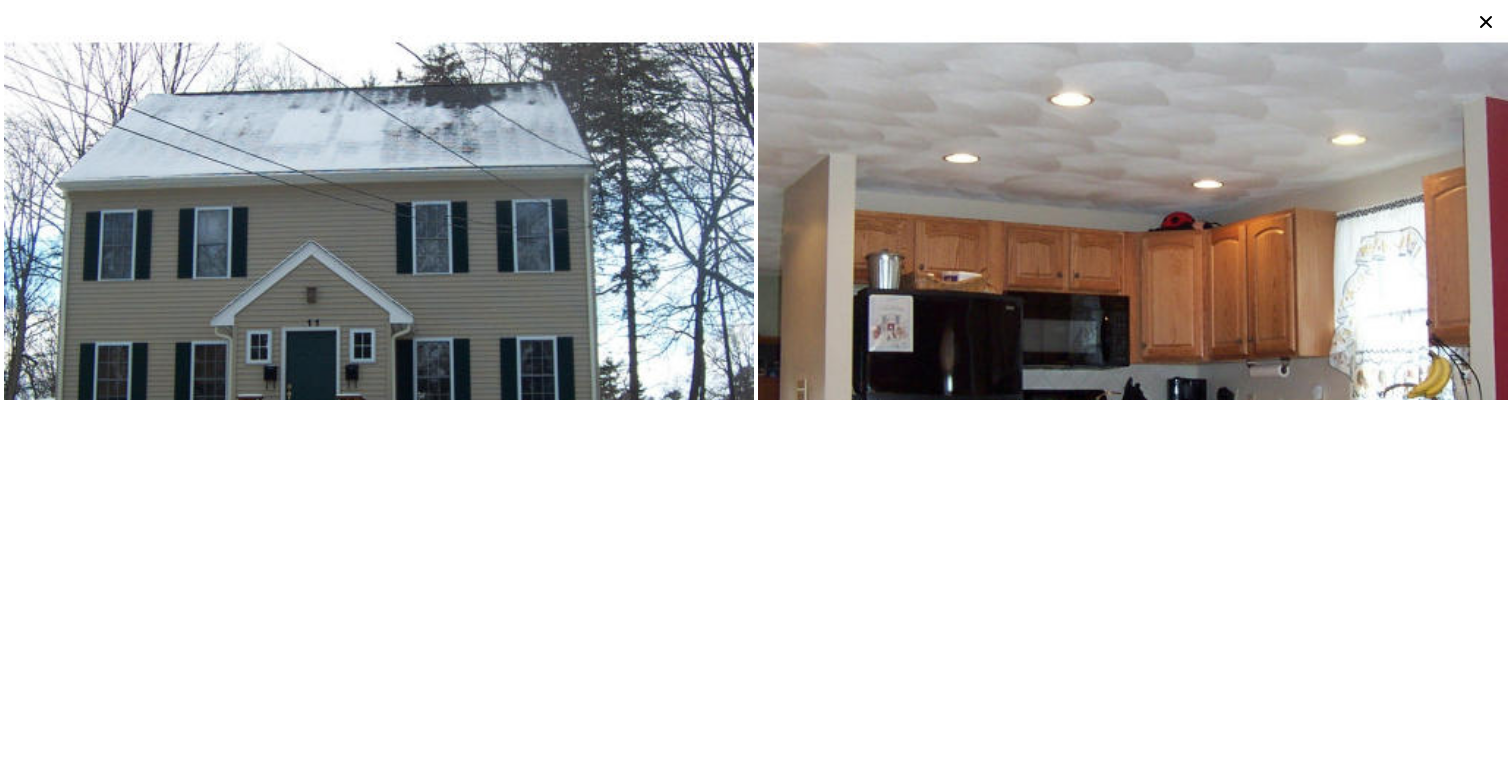 click at bounding box center (379, 293) 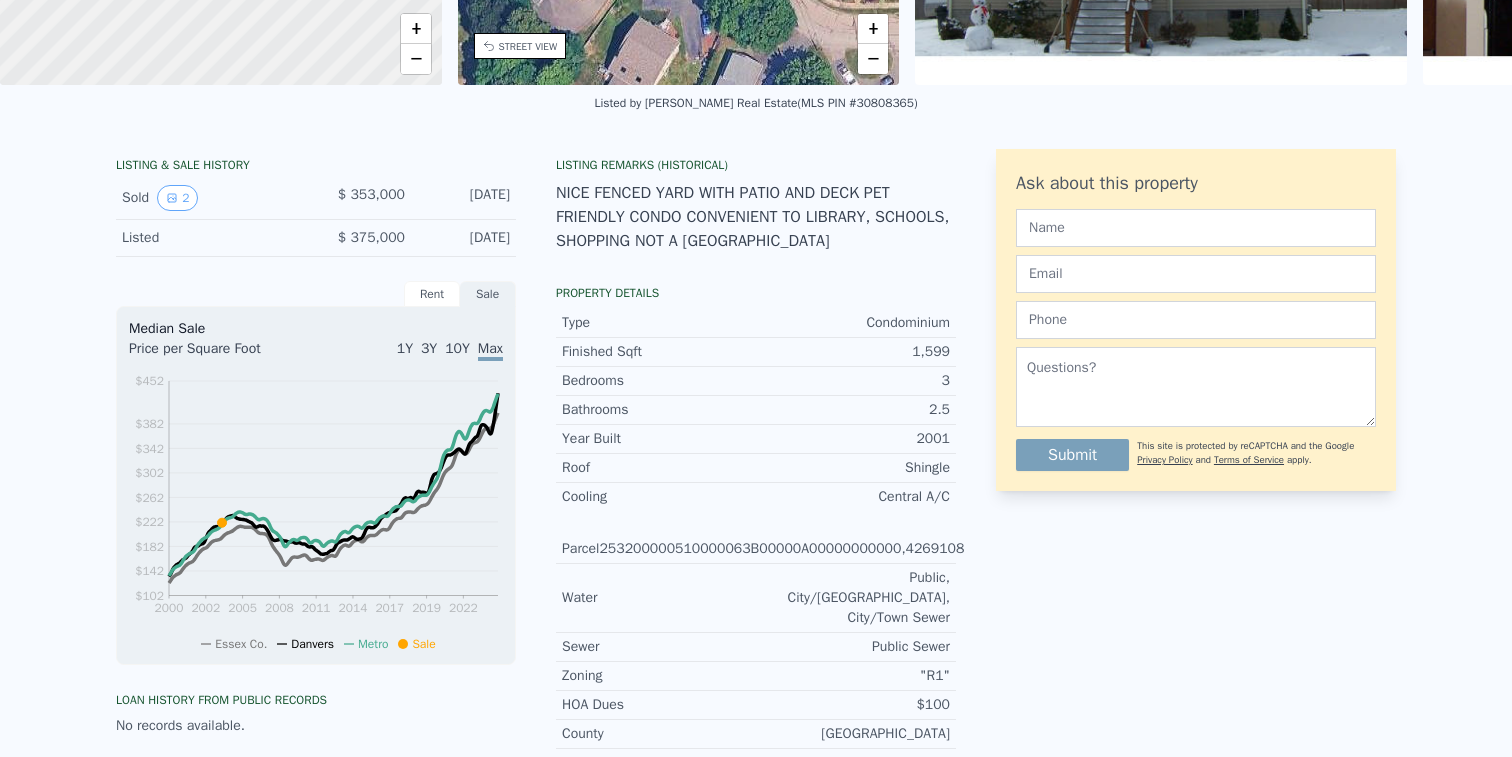 scroll, scrollTop: 0, scrollLeft: 0, axis: both 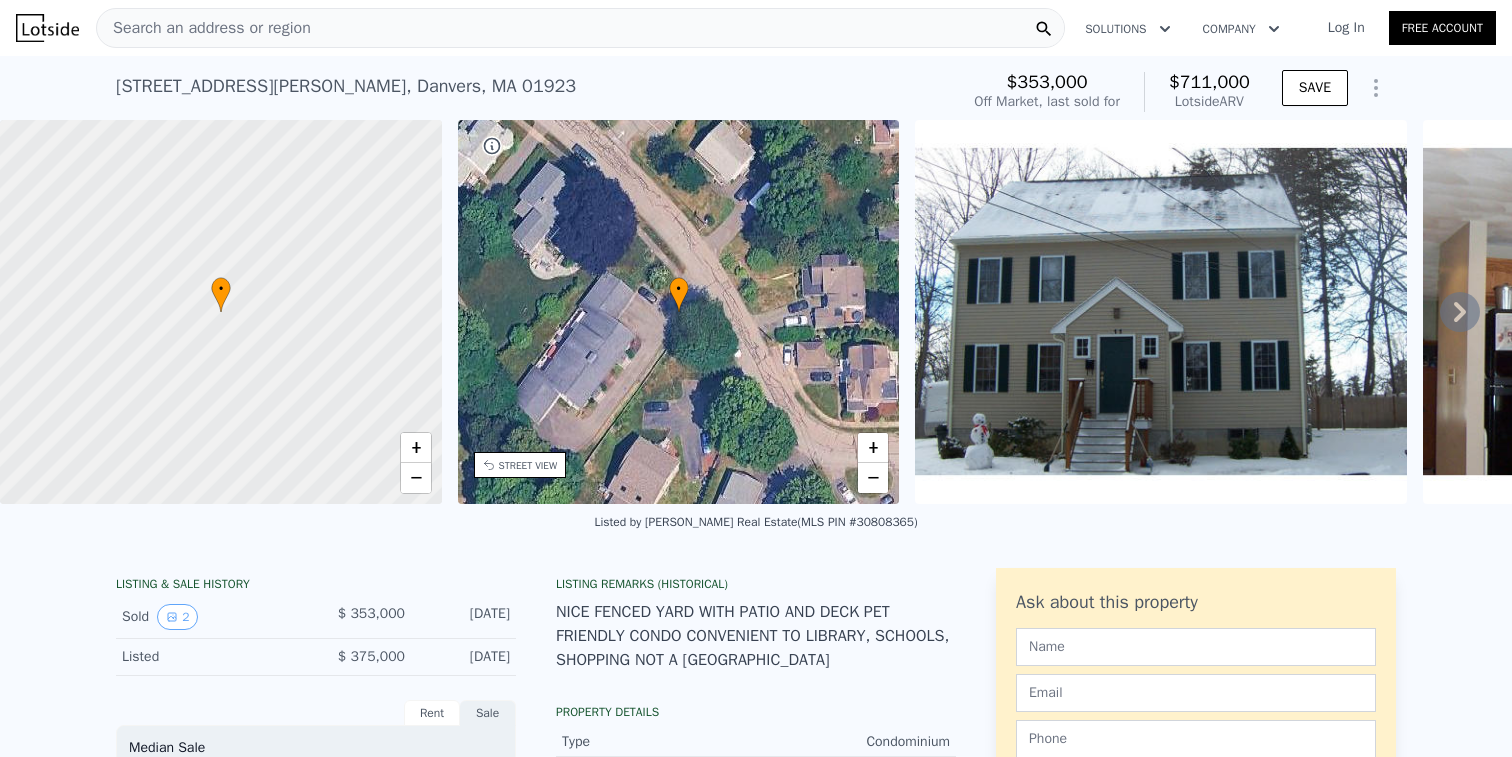 click on "Search an address or region" at bounding box center (204, 28) 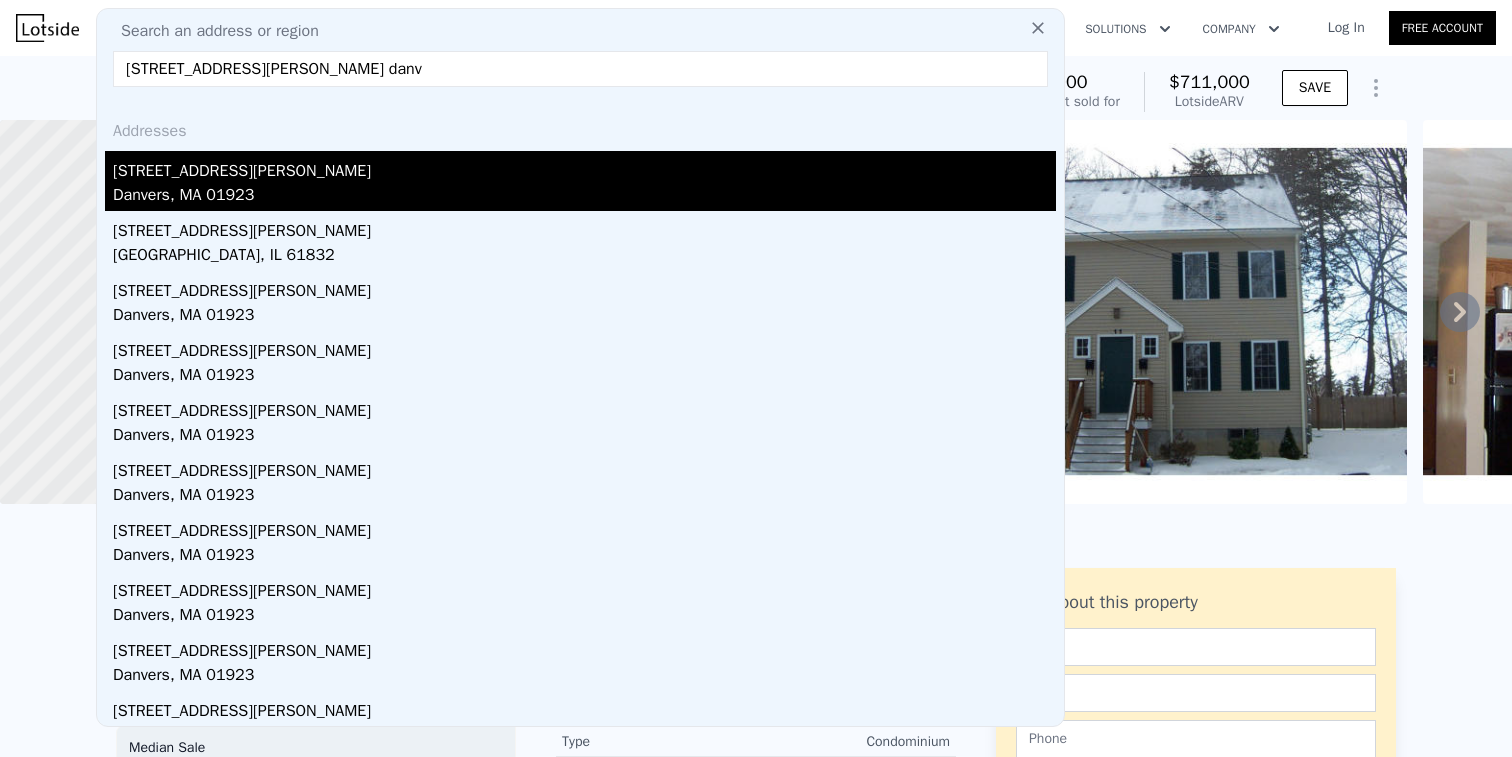 type on "[STREET_ADDRESS][PERSON_NAME] danv" 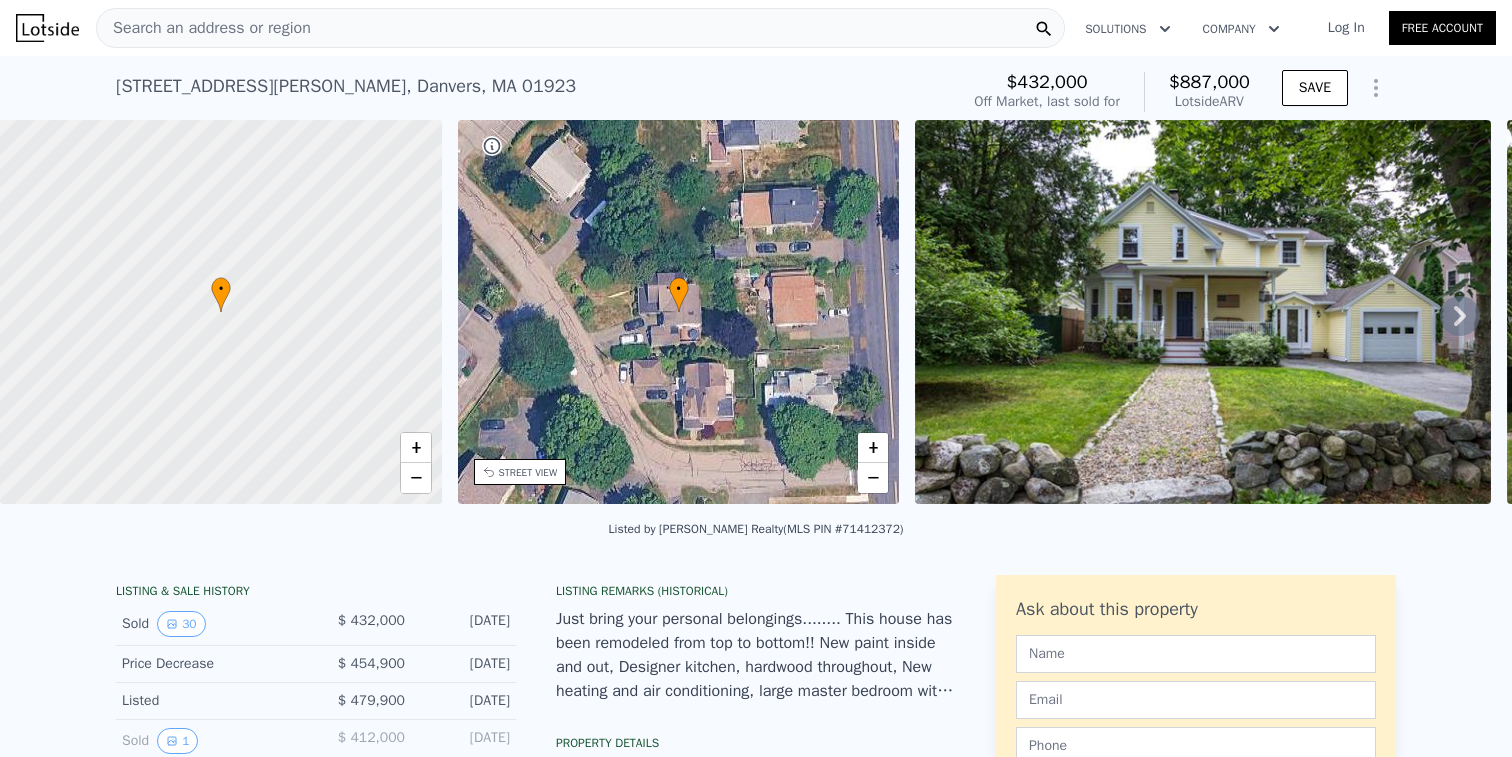 click on "Search an address or region" at bounding box center [204, 28] 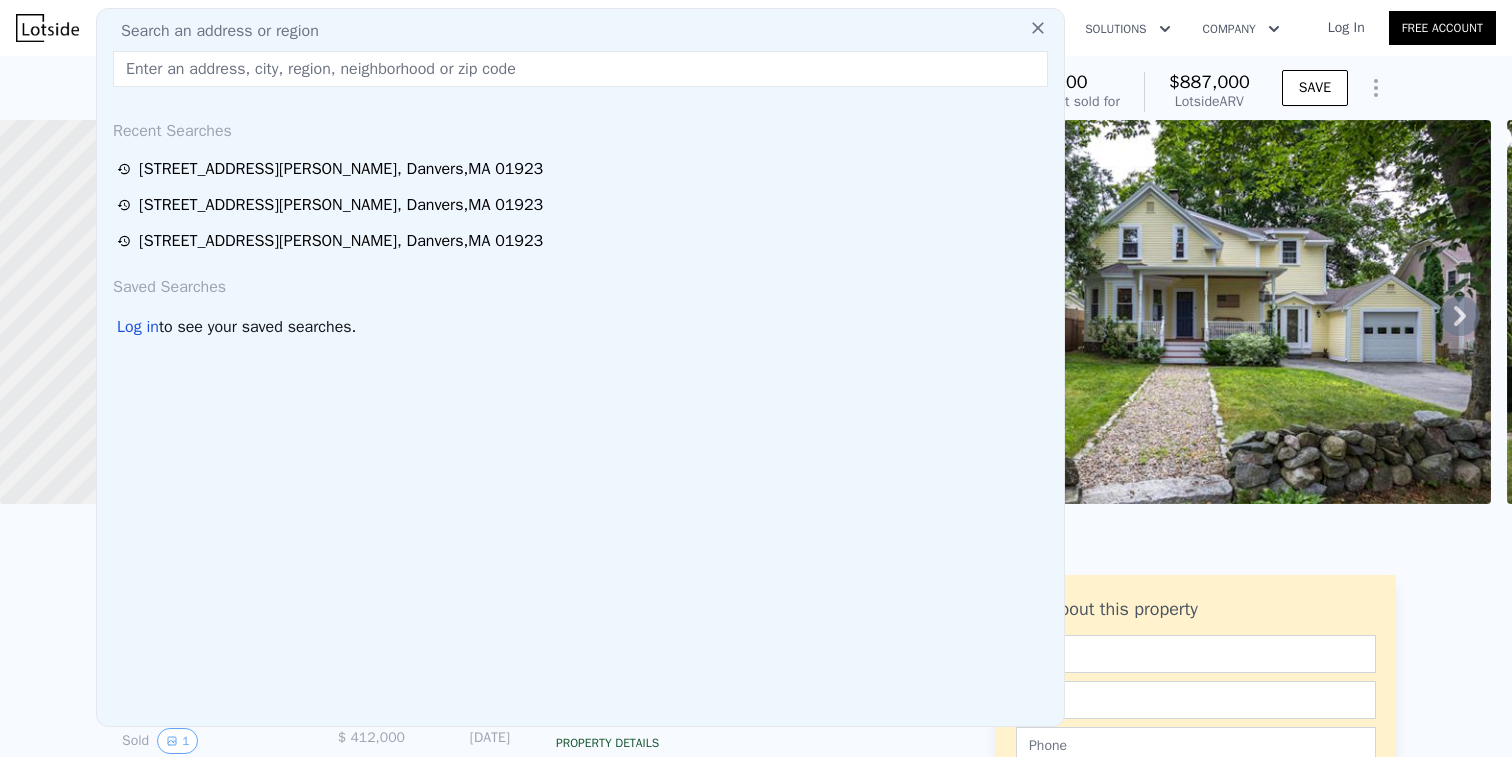click on "LISTING & SALE HISTORY Sold 30 $ 432,000 [DATE] Price Decrease $ 454,900 [DATE] Listed $ 479,900 [DATE] Sold 1 $ 412,000 [DATE] Listed $ 439,900 [DATE] Sold 1 $ 232,500 [DATE] Price Decrease $ 245,000 [DATE] Listed $ 255,000 [DATE]  Show less history Rent Sale Rent over time Price per Square Foot 1Y 3Y 10Y Max 1995 1998 2001 2004 2008 2011 2014 2017 2021 2024 $0.73 $1.03 $1.33 $1.63 $1.93 $2.23 $2.53 $2.83 $3.2 Essex Co. Metro [DATE] Houses Median Sale Price per Square Foot 1Y 3Y 10Y Max 2000 2002 2005 2008 2011 2014 2017 2019 2022 $96 $141 $186 $231 $276 $321 $366 $411 $461 [GEOGRAPHIC_DATA] Co. Danvers Zip Sale [DATE] Loan history from public records Conventional 3.59% $345,600 [DATE] Seller Financing 4.74% $200,000 [DATE] Estimated Equity 73% equity $887,000 Value $432,000 Last Sale $455,000 Appreciation $241,911 Principal $345,600 Initial Loan $103,689 Paid Down $645,089 Equity Listing Remarks (Historical) Property details Finished Sqft 2,000 701 4 1" at bounding box center [756, 1190] 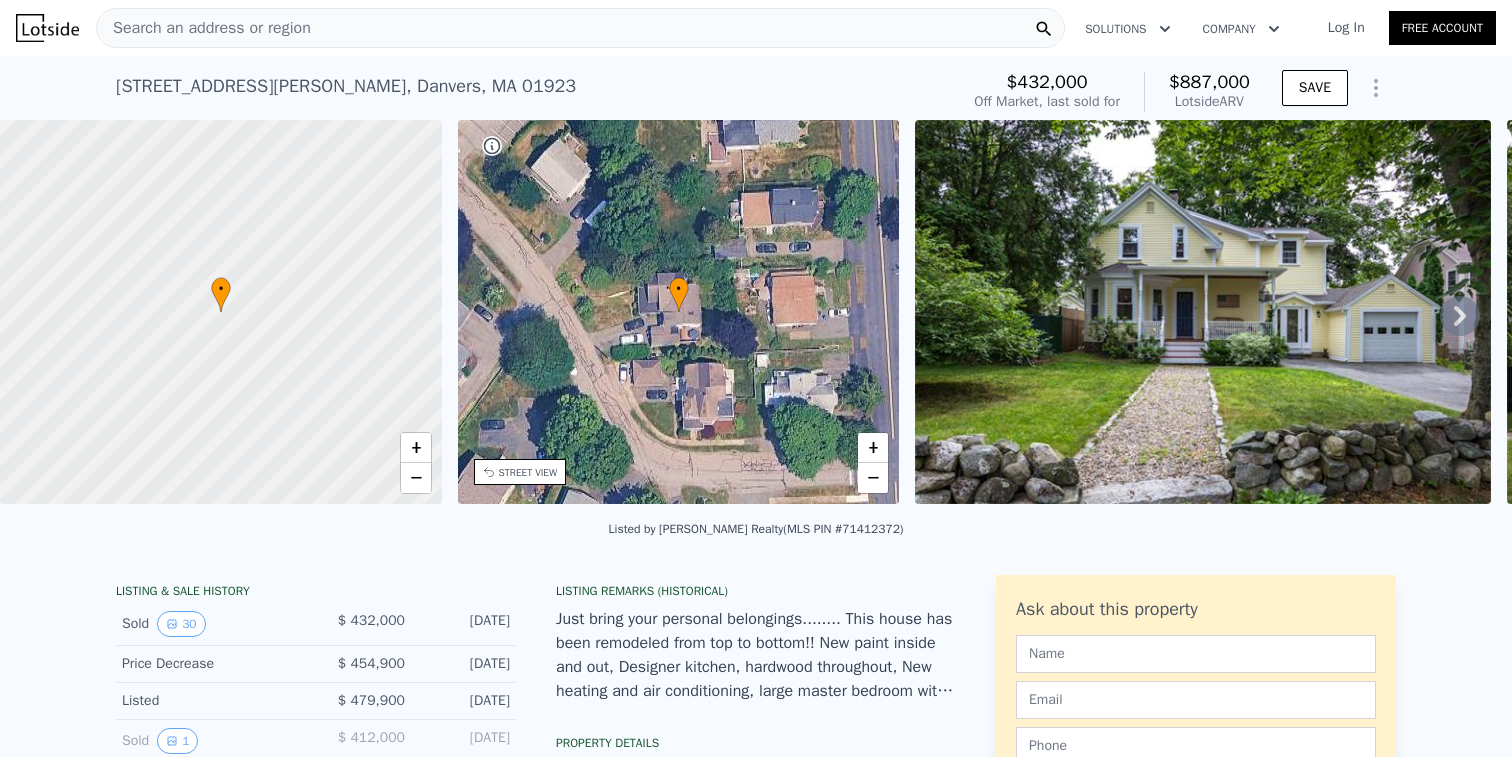 click on "Search an address or region" at bounding box center [204, 28] 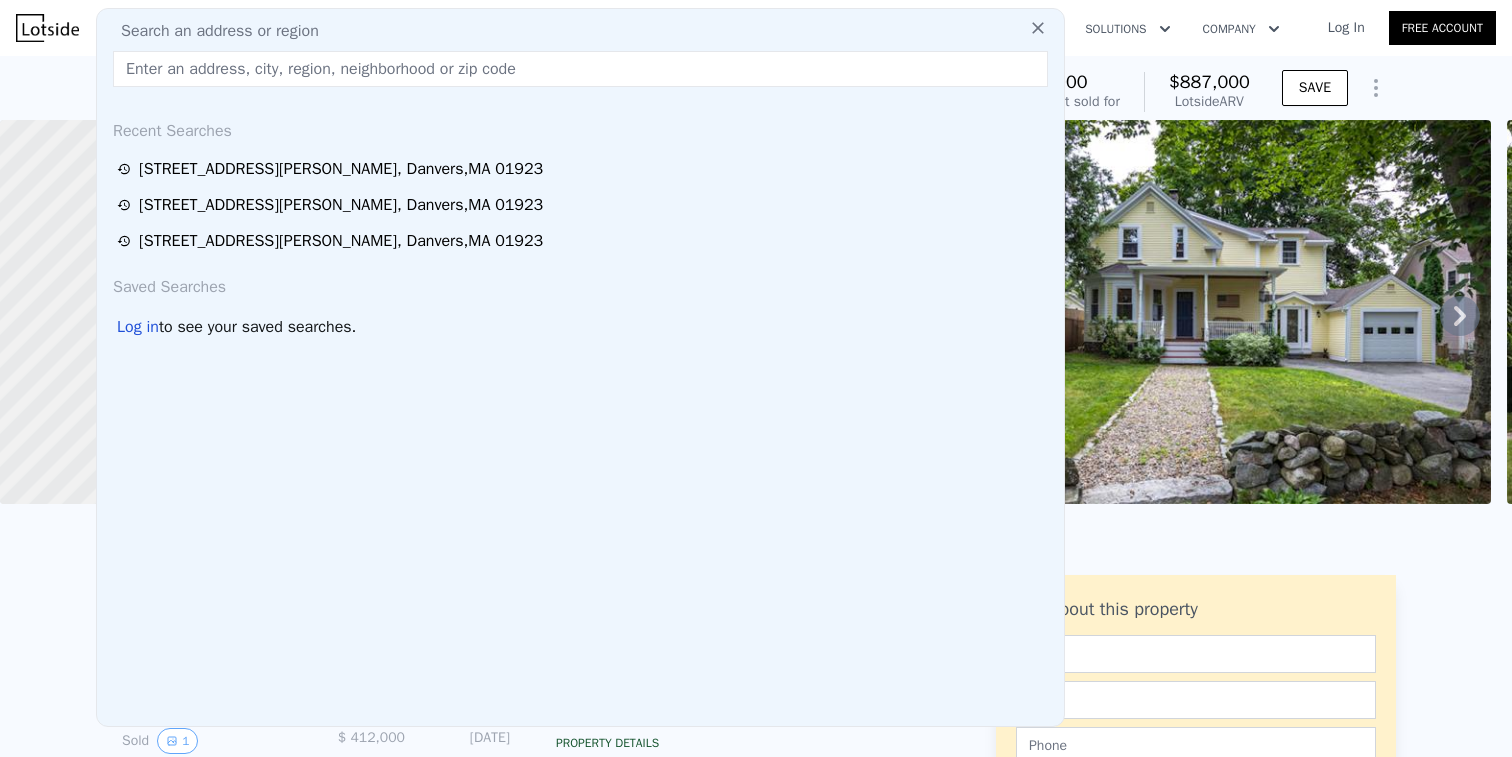 type on "1" 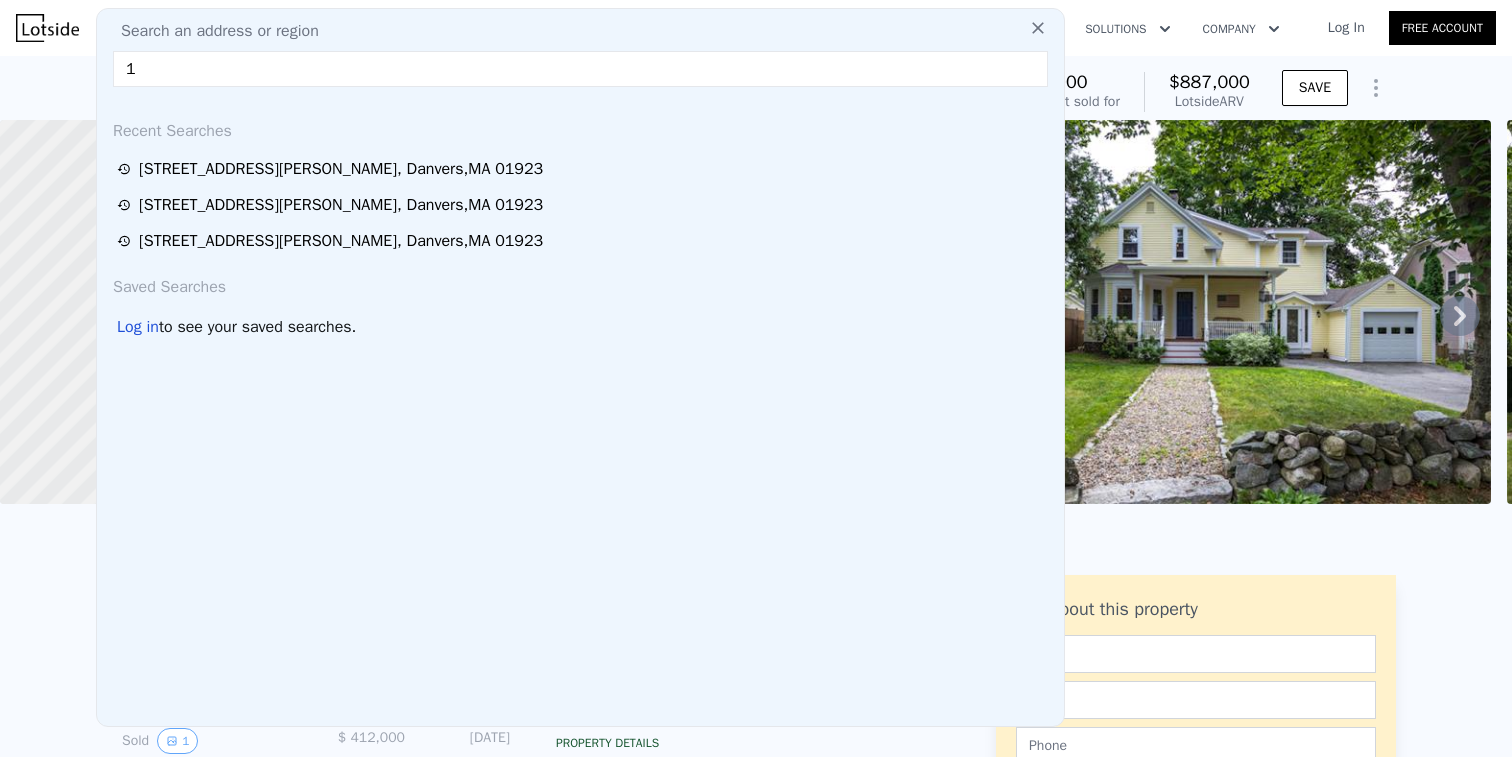 click on "LISTING & SALE HISTORY Sold 30 $ 432,000 [DATE] Price Decrease $ 454,900 [DATE] Listed $ 479,900 [DATE] Sold 1 $ 412,000 [DATE] Listed $ 439,900 [DATE] Sold 1 $ 232,500 [DATE] Price Decrease $ 245,000 [DATE] Listed $ 255,000 [DATE]  Show less history Rent Sale Rent over time Price per Square Foot 1Y 3Y 10Y Max 1995 1998 2001 2004 2008 2011 2014 2017 2021 2024 $0.73 $1.03 $1.33 $1.63 $1.93 $2.23 $2.53 $2.83 $3.2 Essex Co. Metro [DATE] Houses Median Sale Price per Square Foot 1Y 3Y 10Y Max 2000 2002 2005 2008 2011 2014 2017 2019 2022 $96 $141 $186 $231 $276 $321 $366 $411 $461 [GEOGRAPHIC_DATA] Co. Danvers Zip Sale [DATE] Loan history from public records Conventional 3.59% $345,600 [DATE] Seller Financing 4.74% $200,000 [DATE] Estimated Equity 73% equity $887,000 Value $432,000 Last Sale $455,000 Appreciation $241,911 Principal $345,600 Initial Loan $103,689 Paid Down $645,089 Equity Listing Remarks (Historical) Property details Finished Sqft 2,000 701 4 1" at bounding box center [756, 1190] 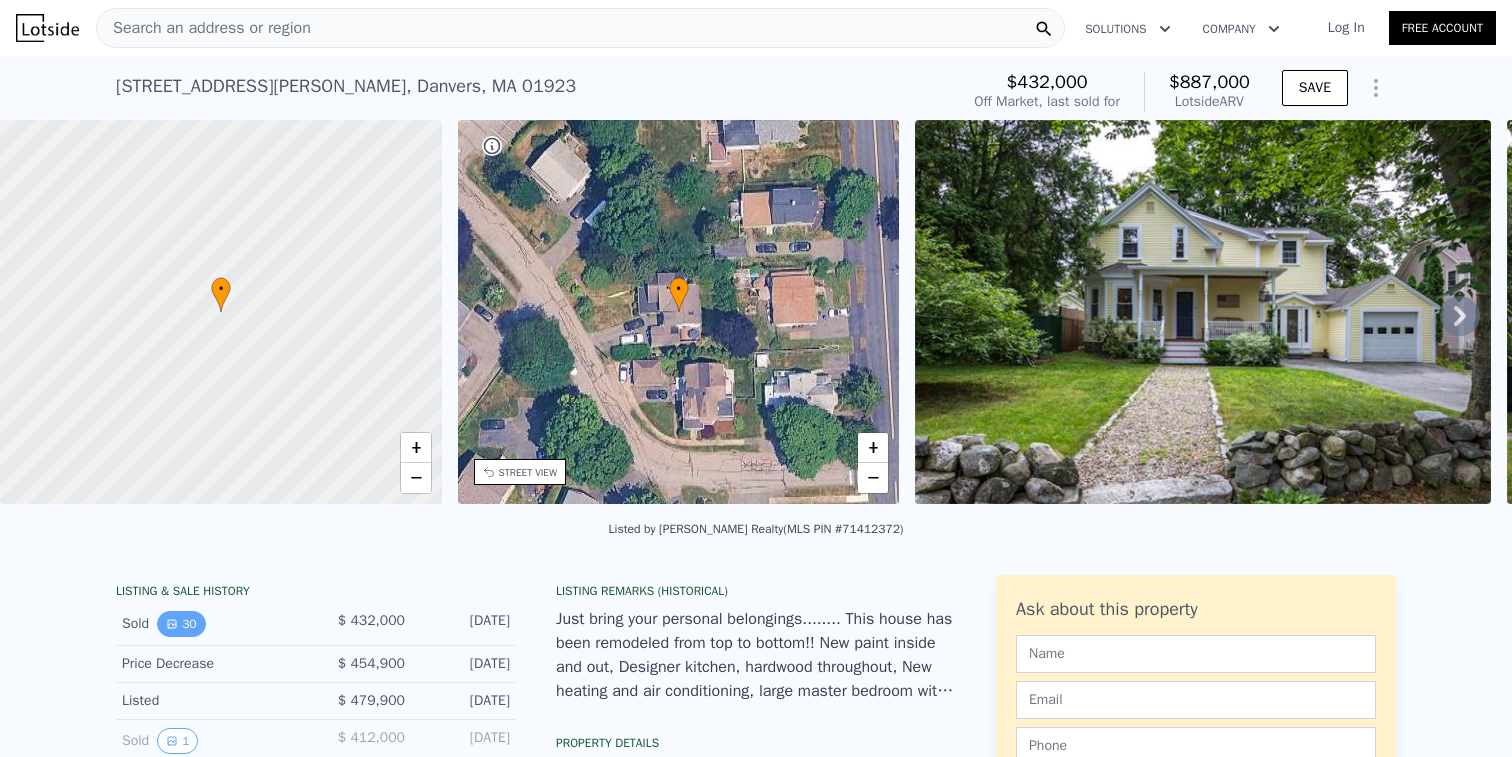 click 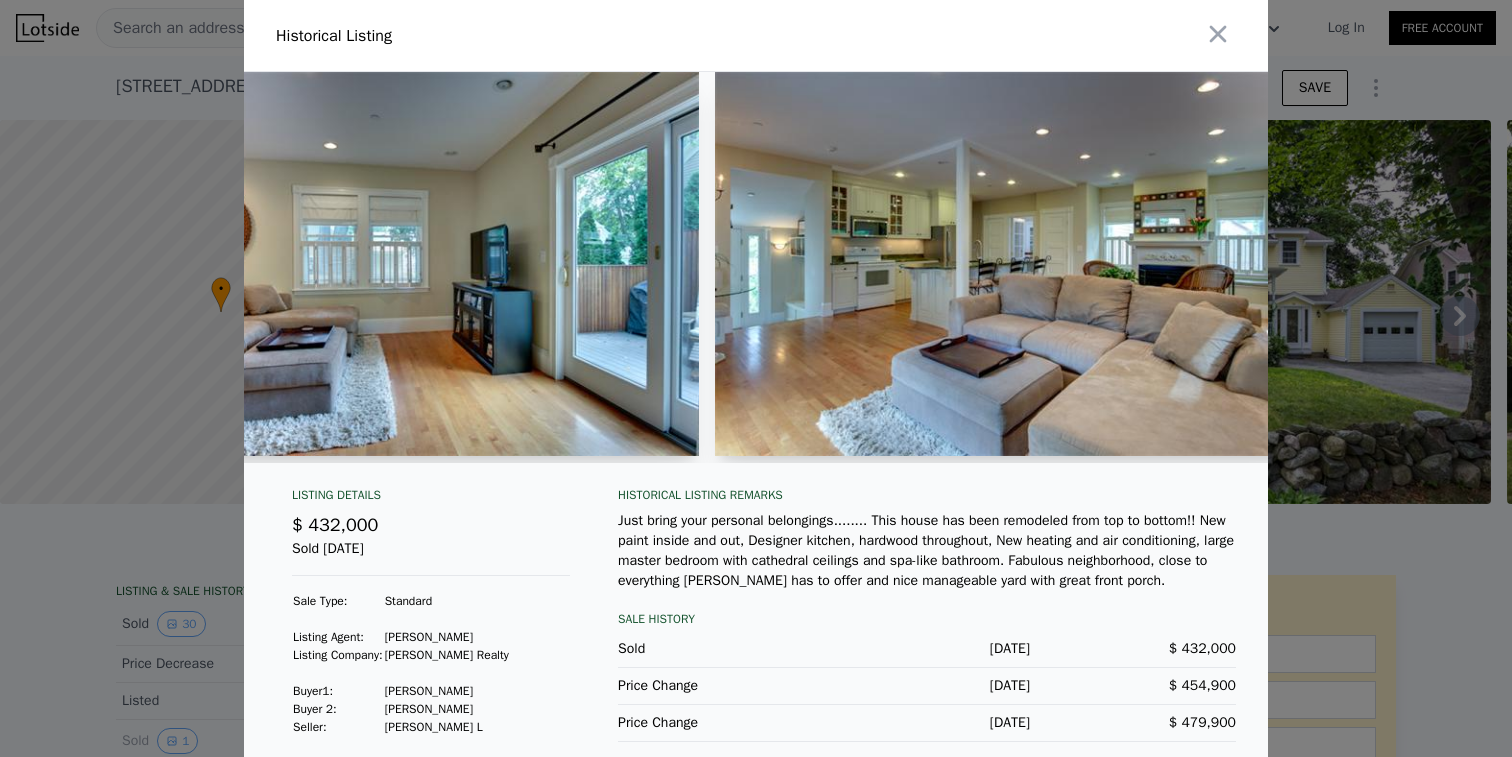 scroll, scrollTop: 0, scrollLeft: 9173, axis: horizontal 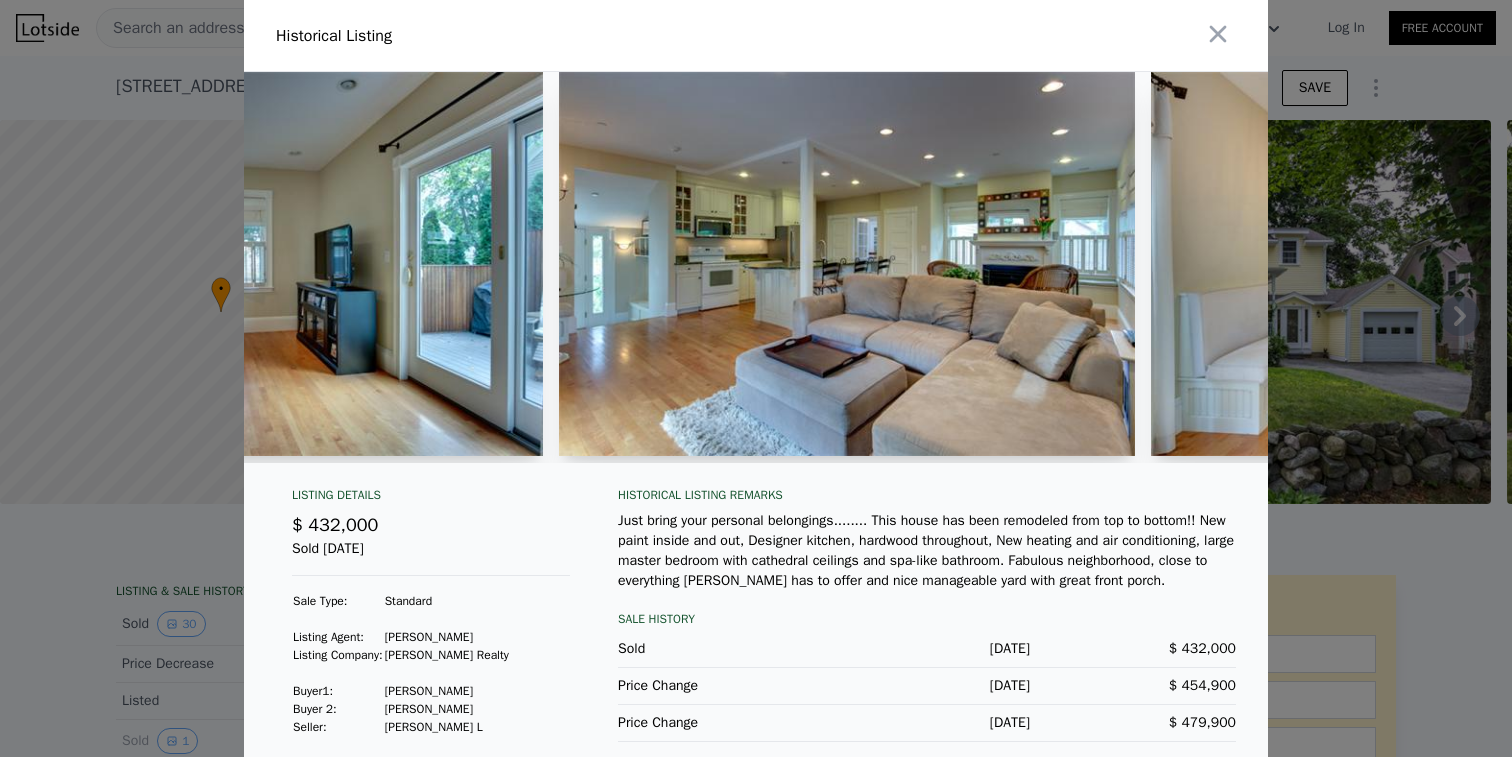 click at bounding box center [756, 378] 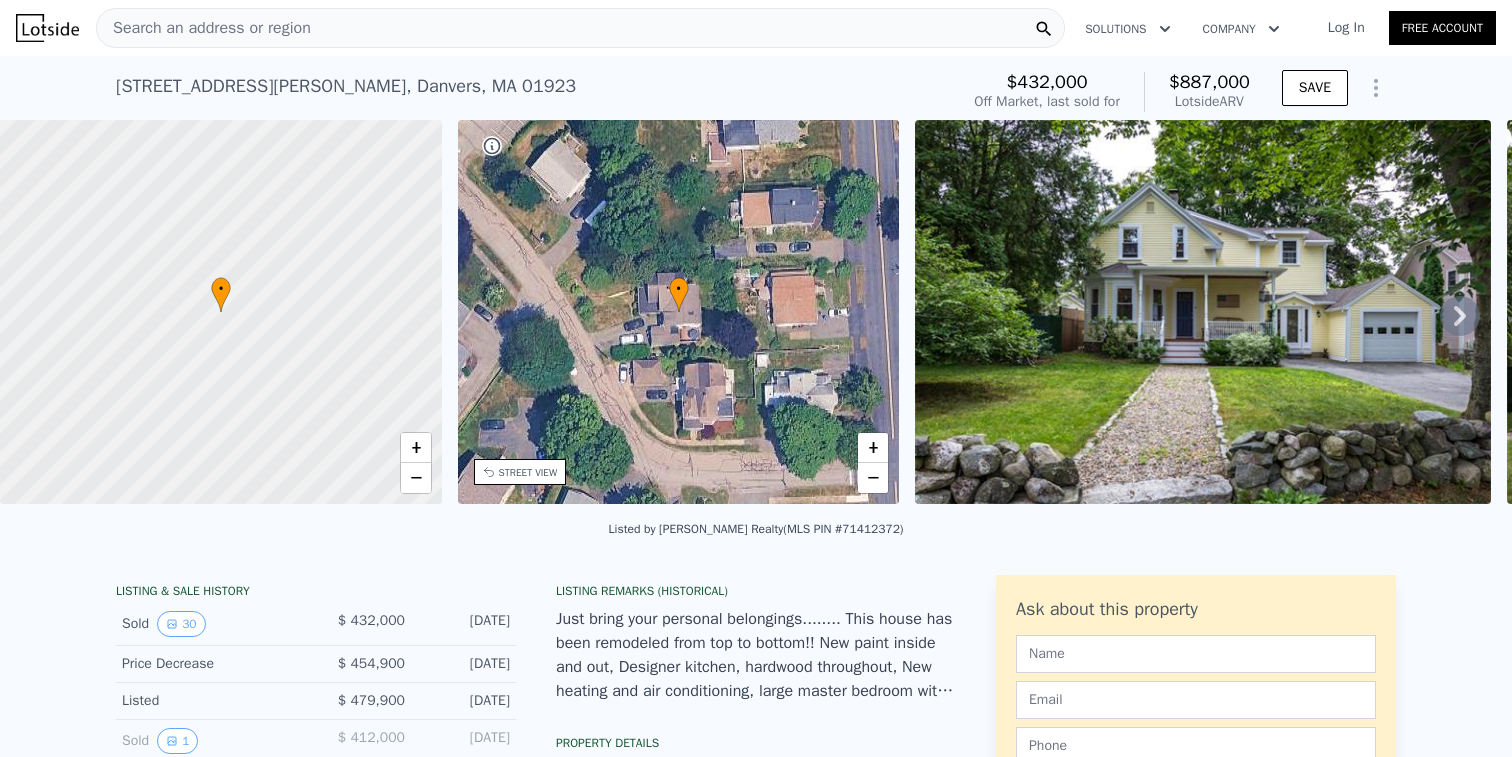 click on "Search an address or region" at bounding box center [204, 28] 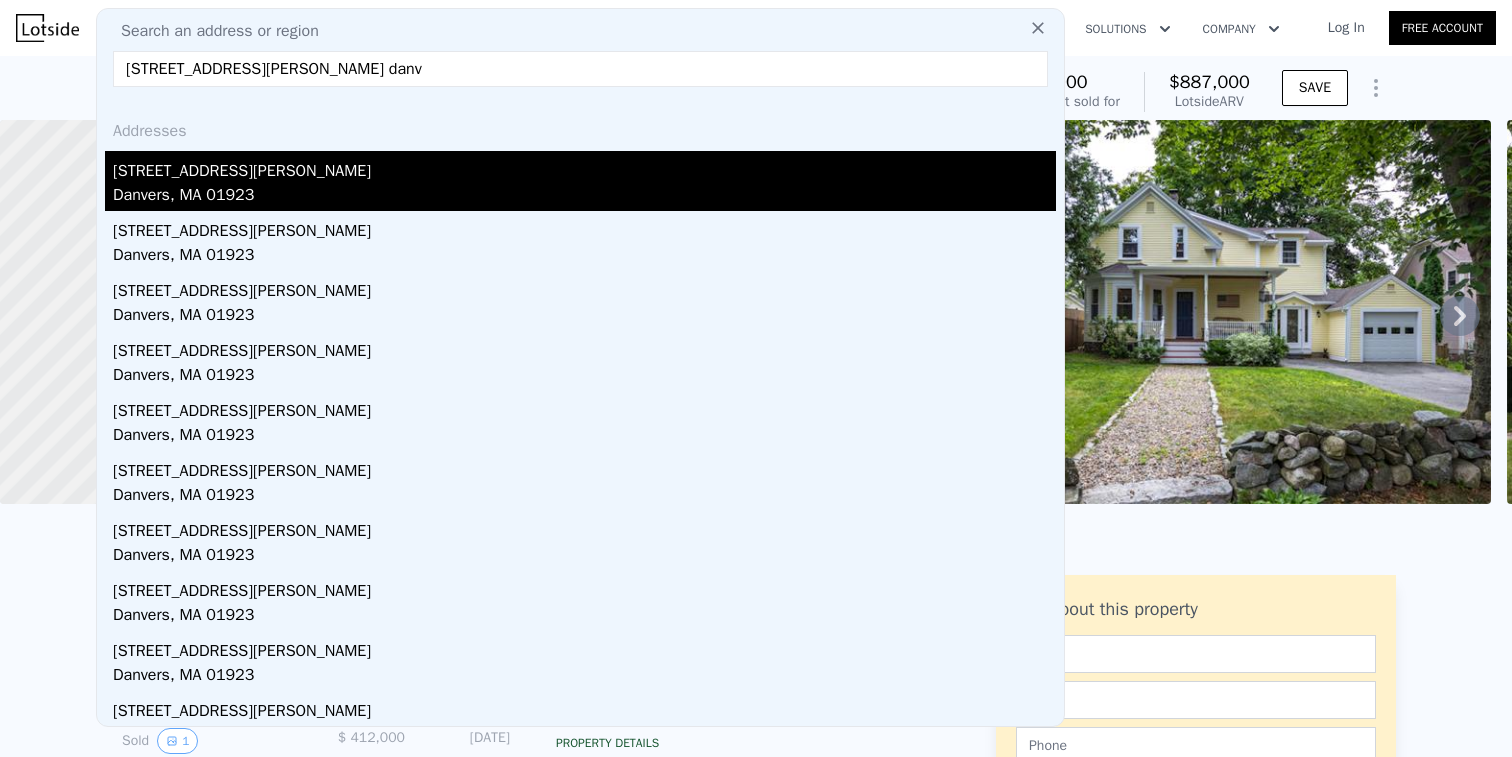 type on "[STREET_ADDRESS][PERSON_NAME] danv" 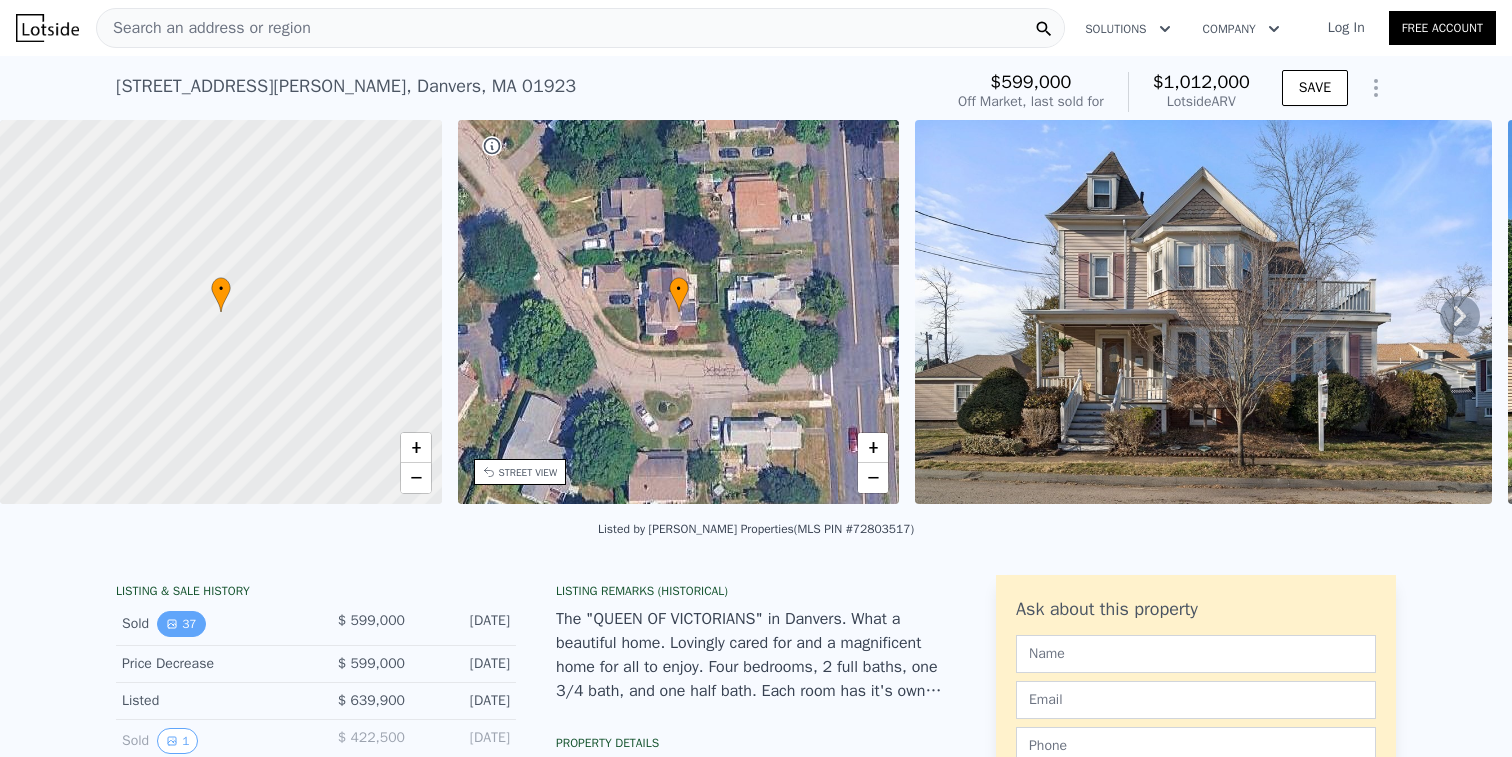 click on "37" at bounding box center [181, 624] 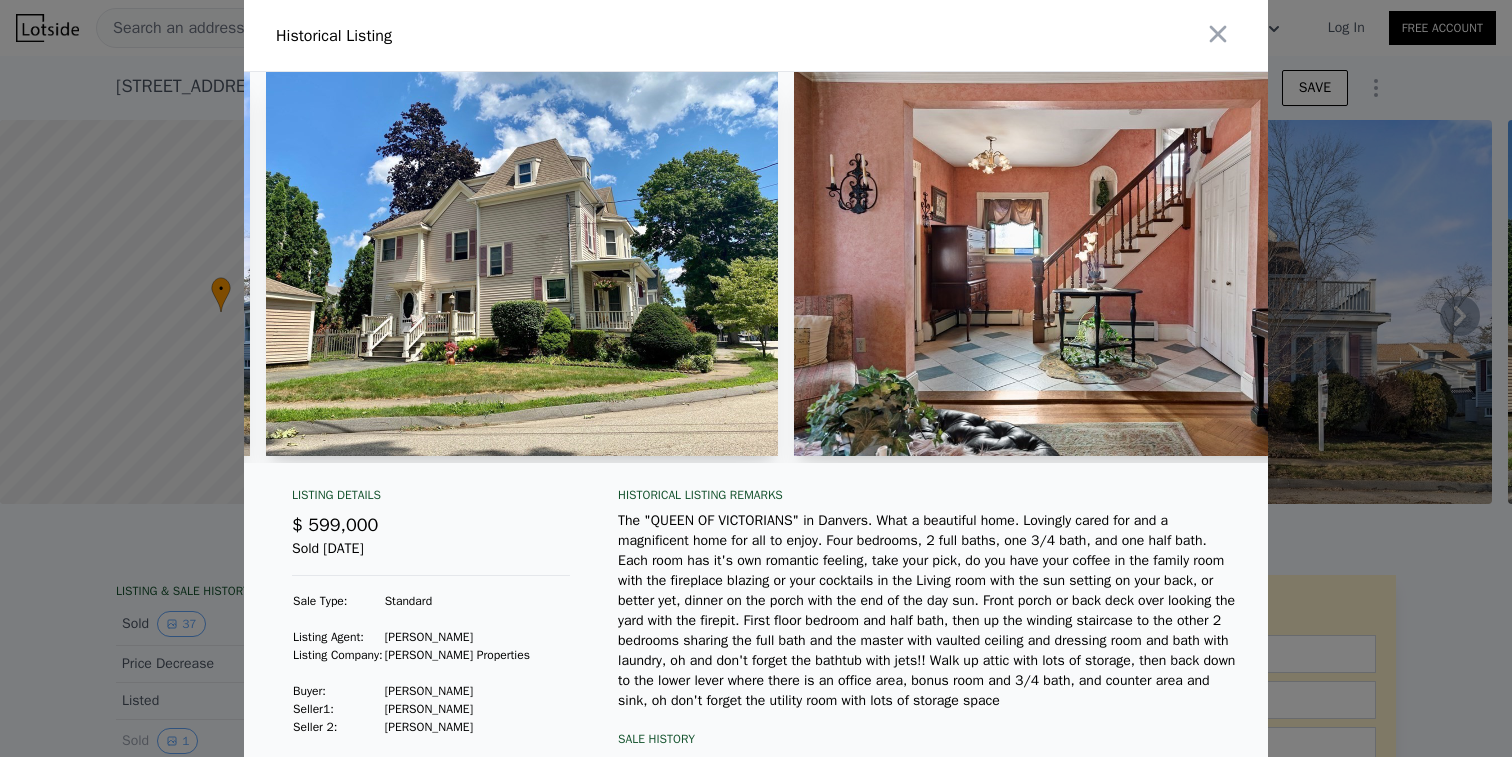 scroll, scrollTop: 0, scrollLeft: 0, axis: both 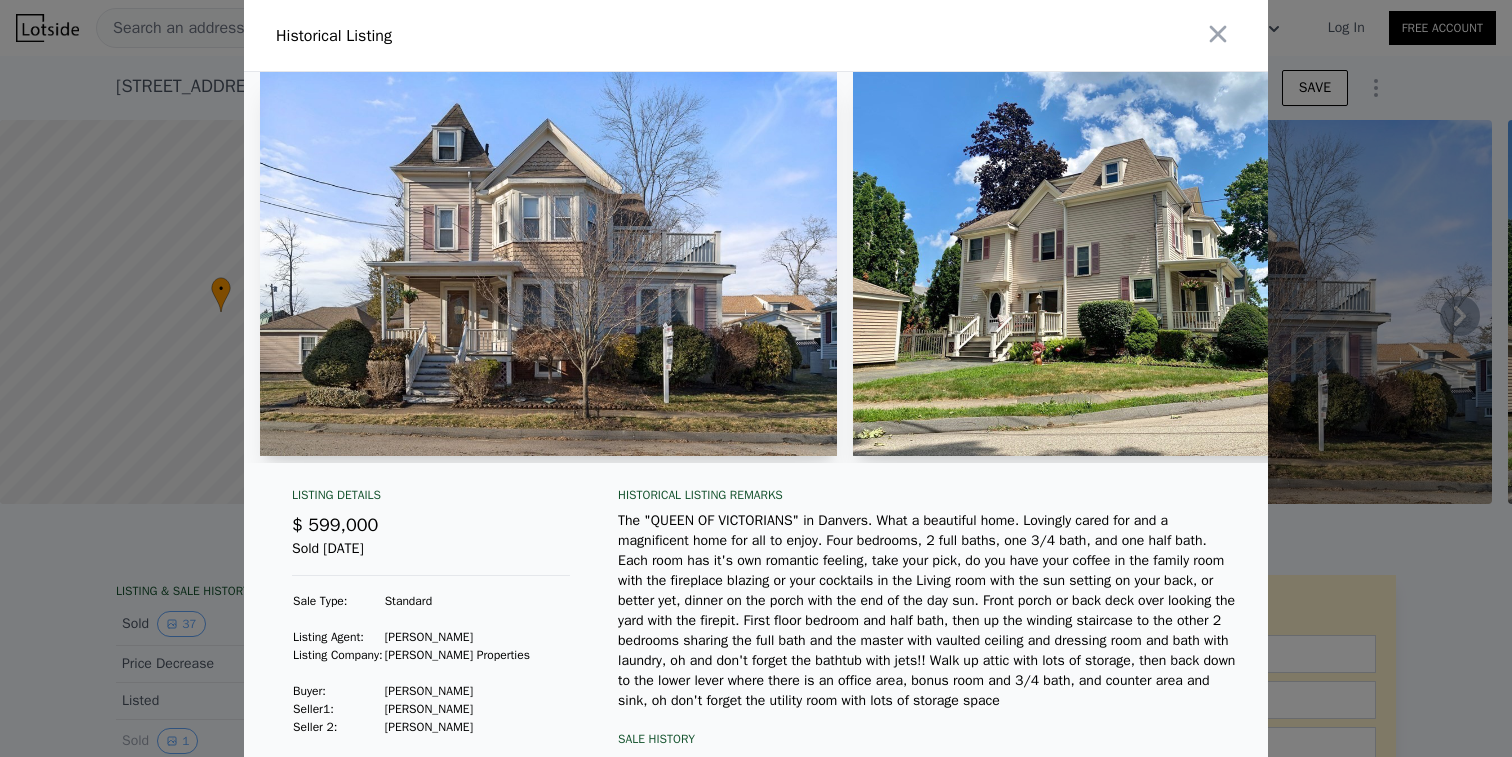 click at bounding box center [756, 378] 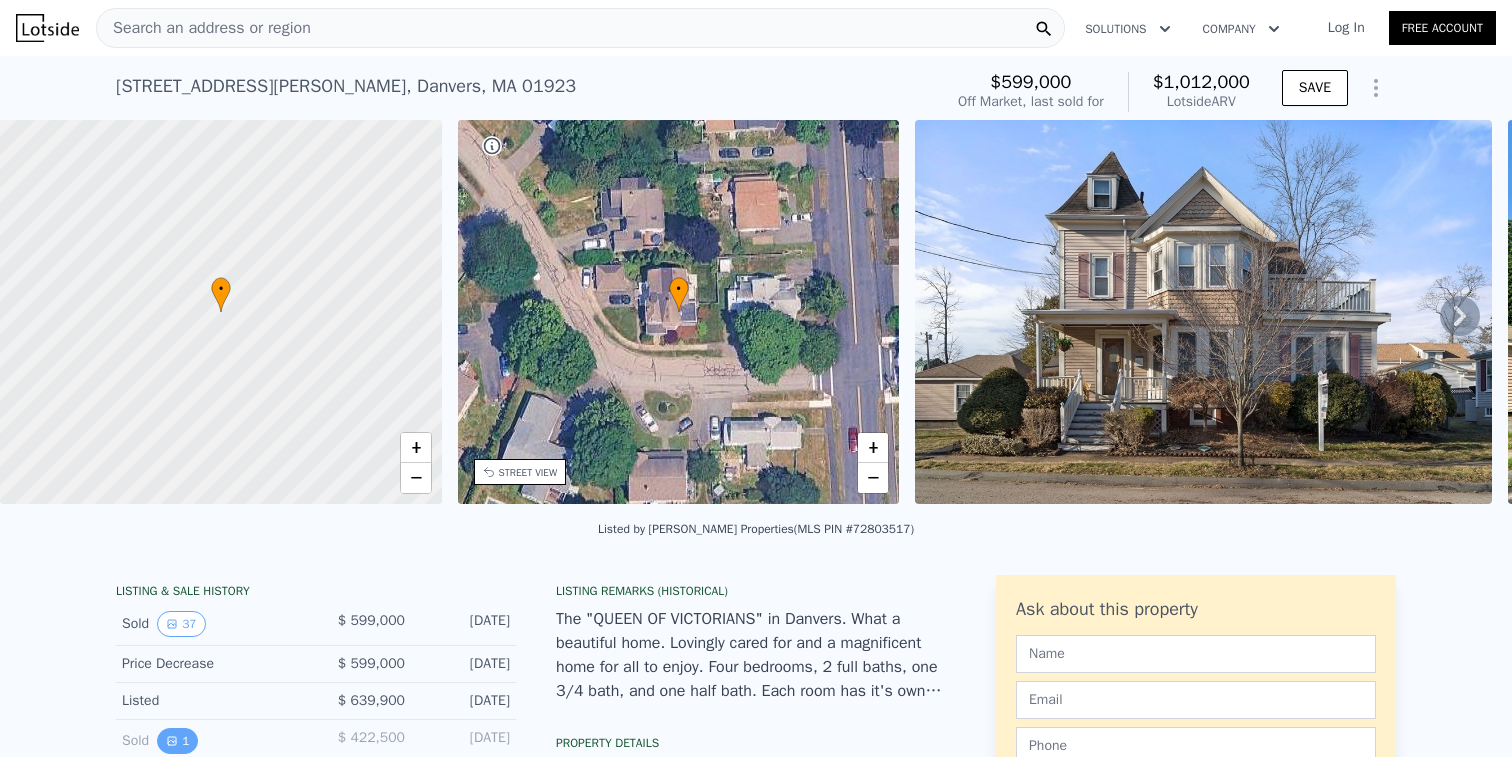 click on "1" at bounding box center [177, 741] 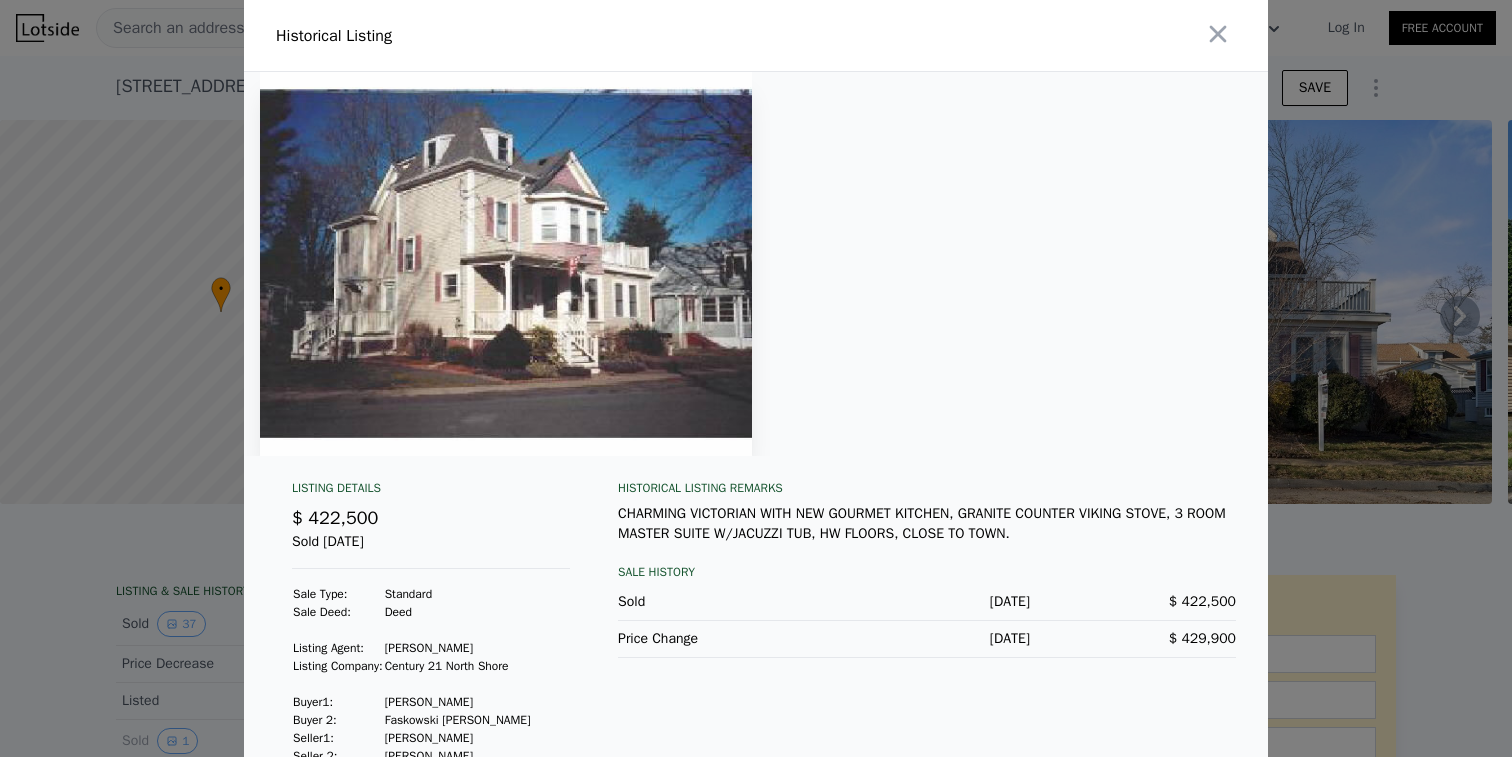 click at bounding box center (756, 378) 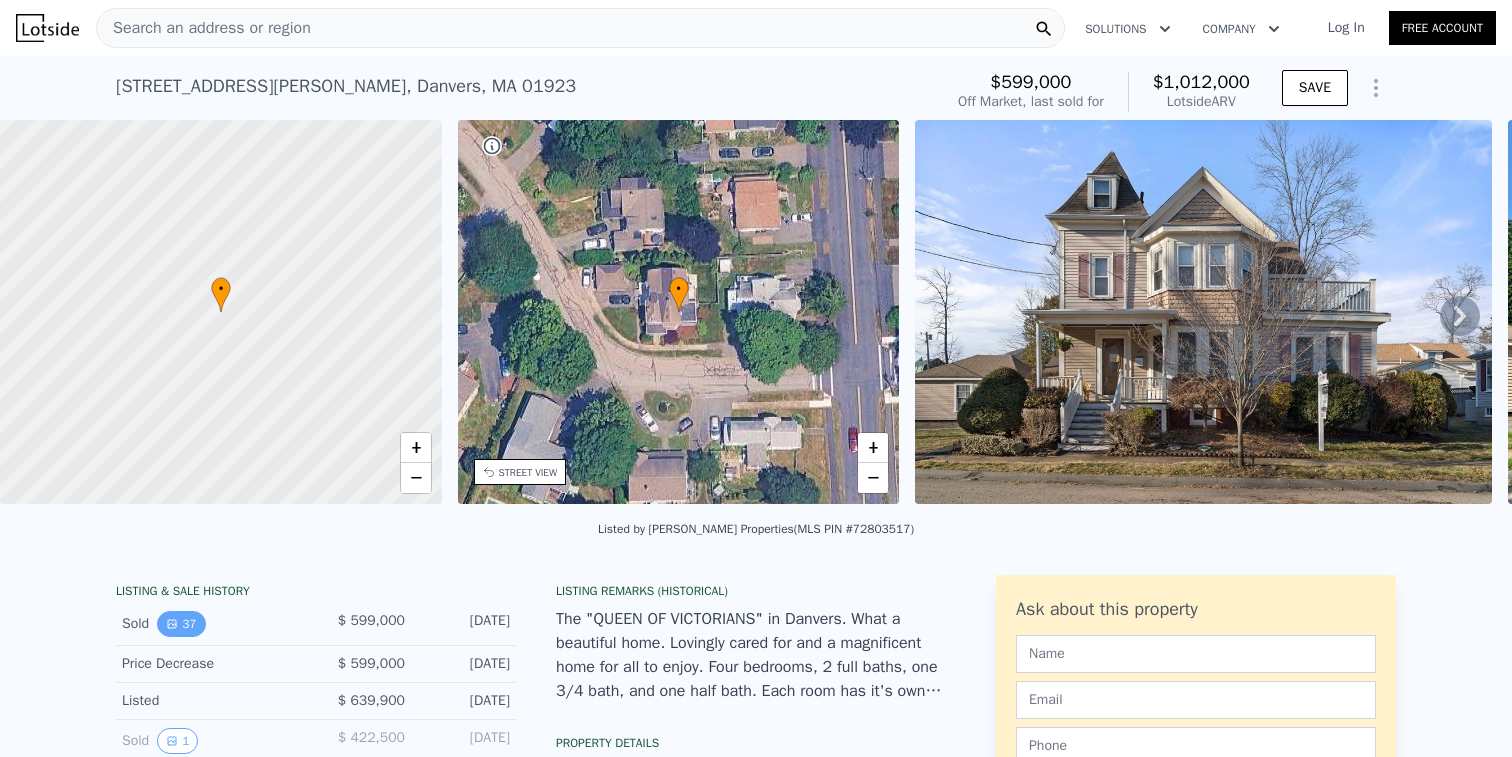 click on "37" at bounding box center [181, 624] 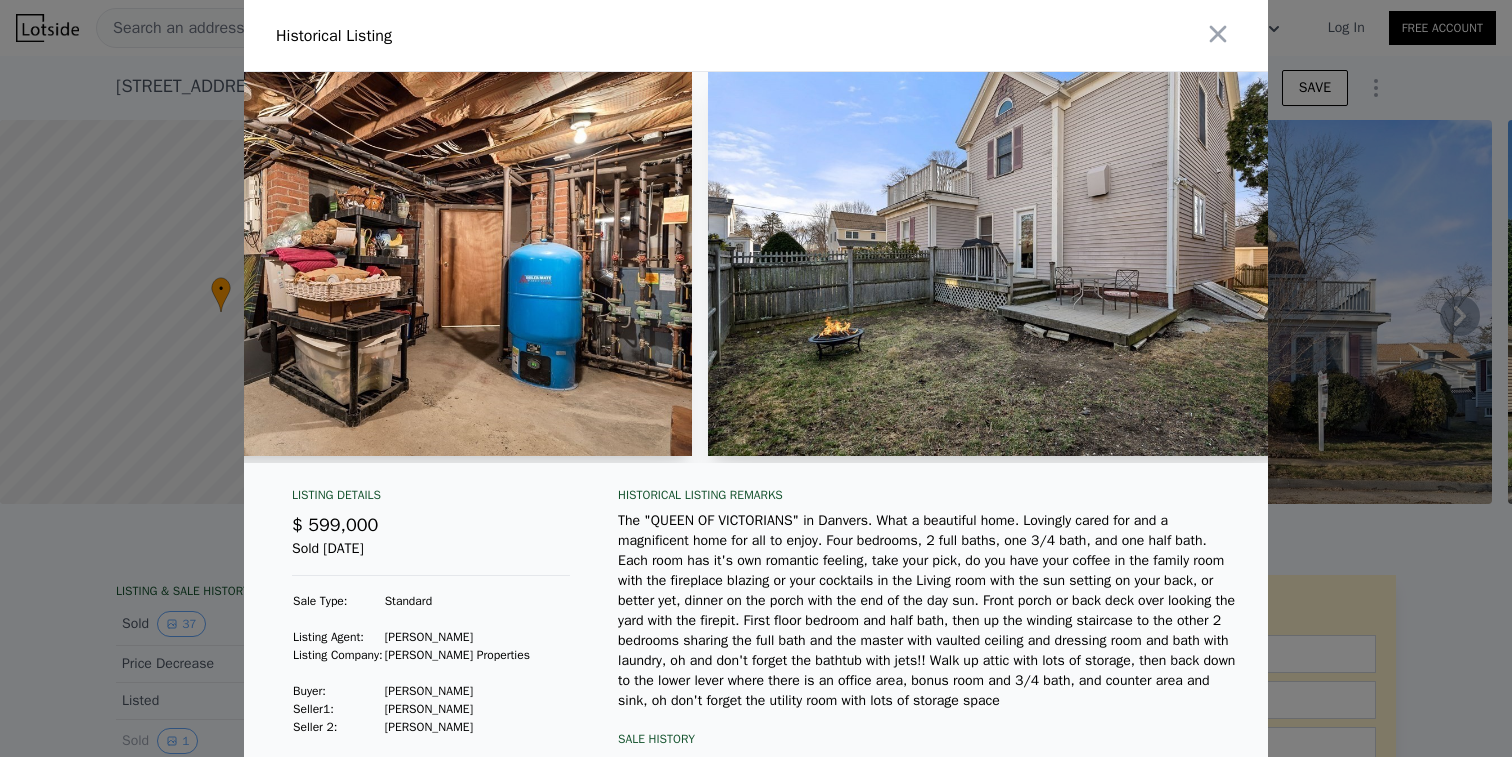 scroll, scrollTop: 0, scrollLeft: 19638, axis: horizontal 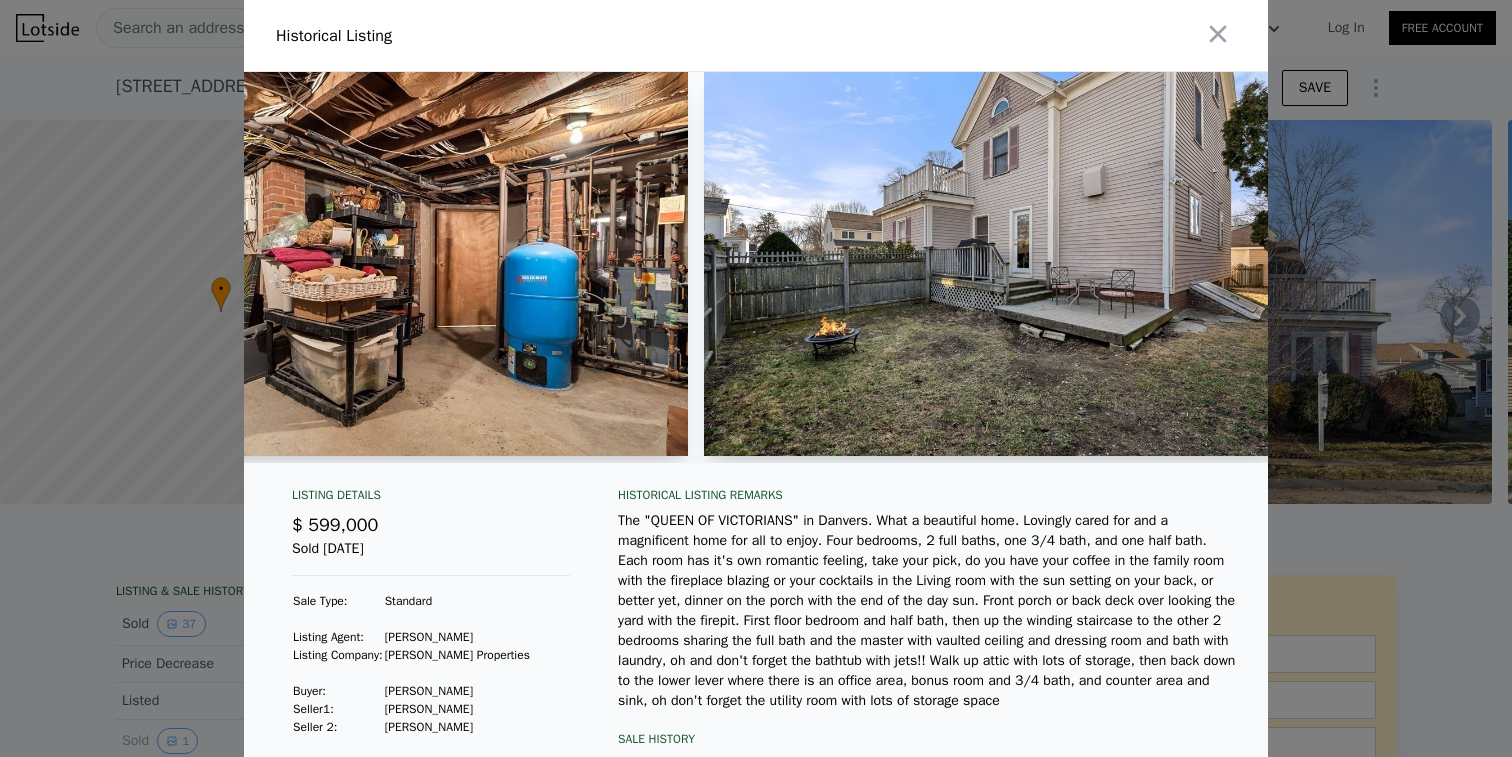 click at bounding box center (756, 378) 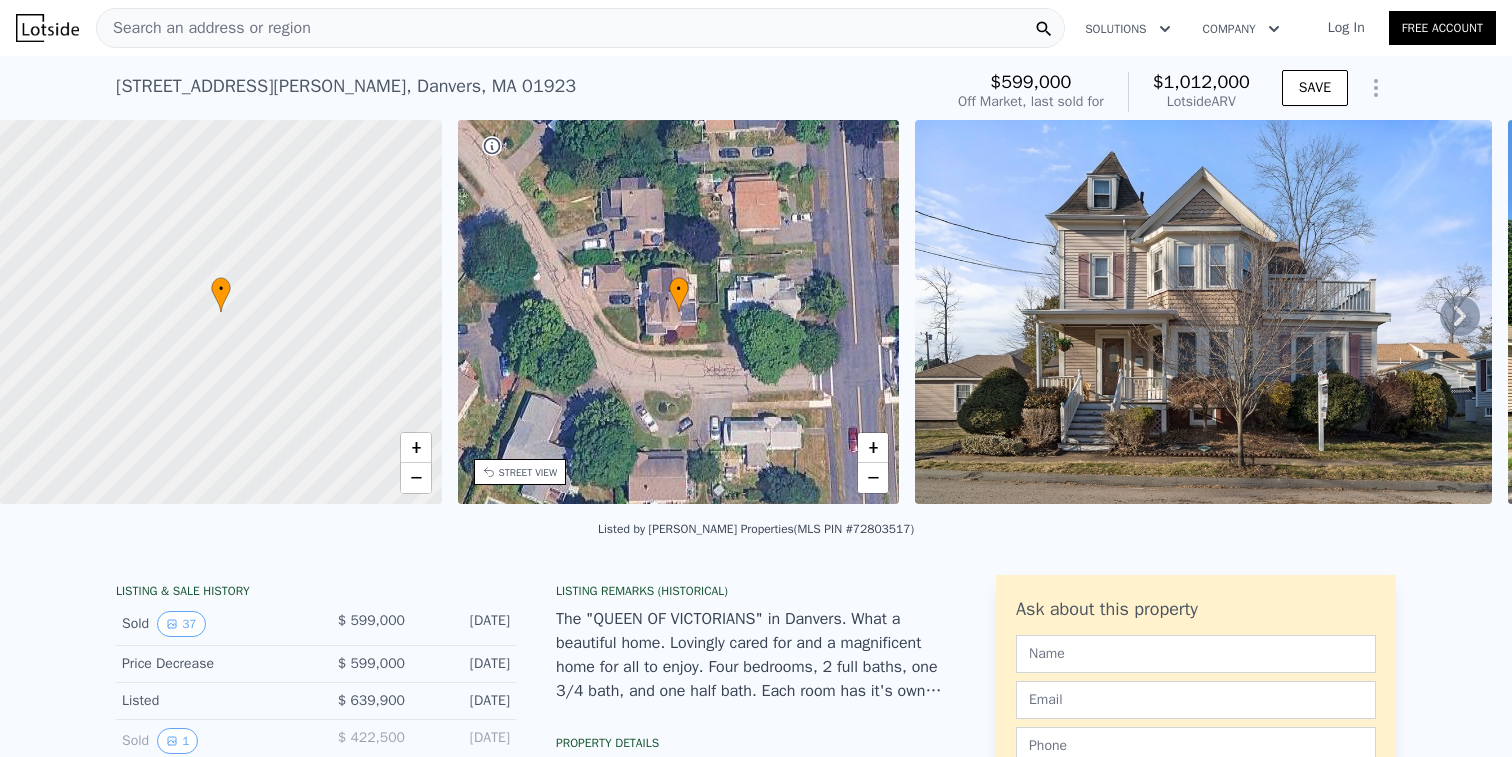 click on "Search an address or region" at bounding box center [204, 28] 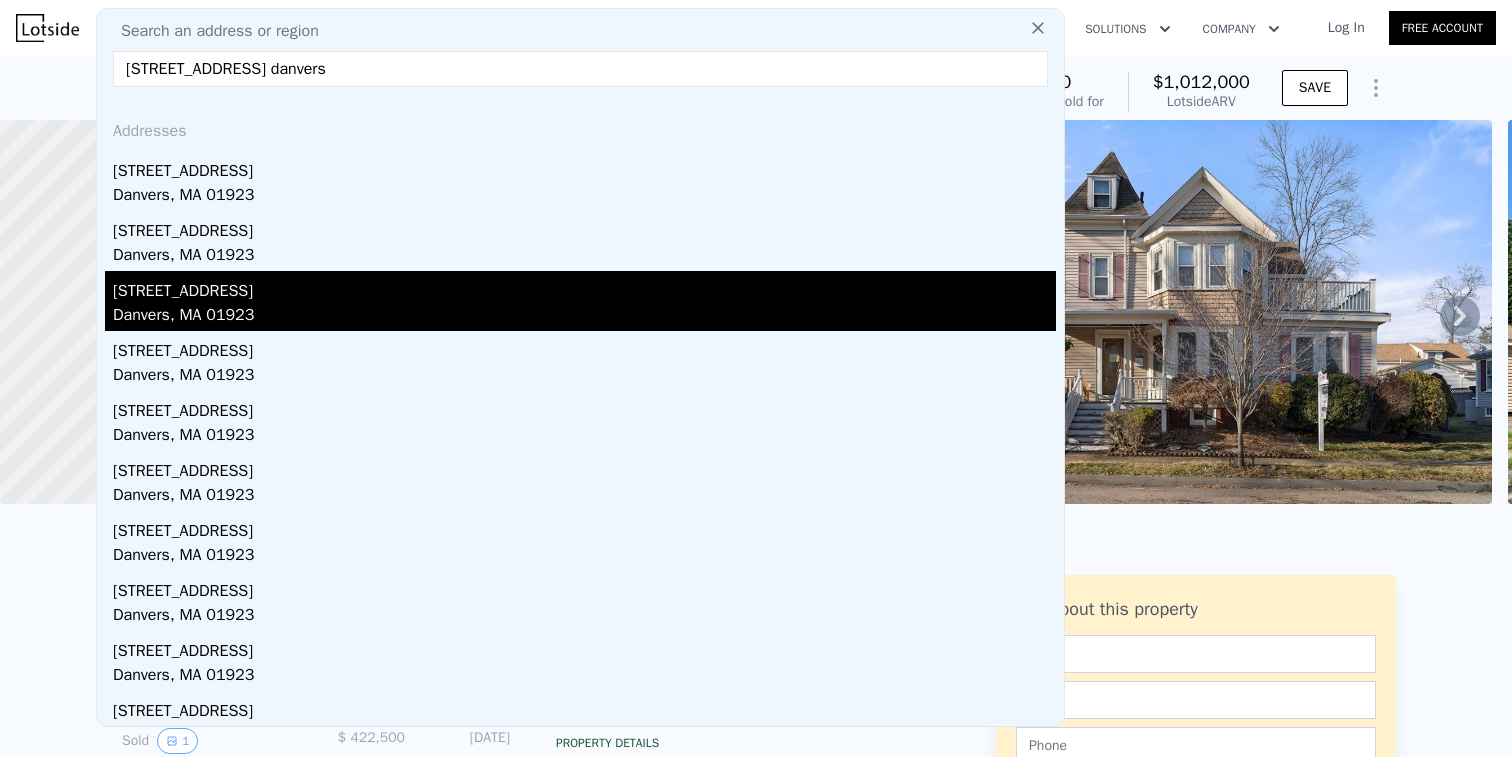type on "[STREET_ADDRESS] danvers" 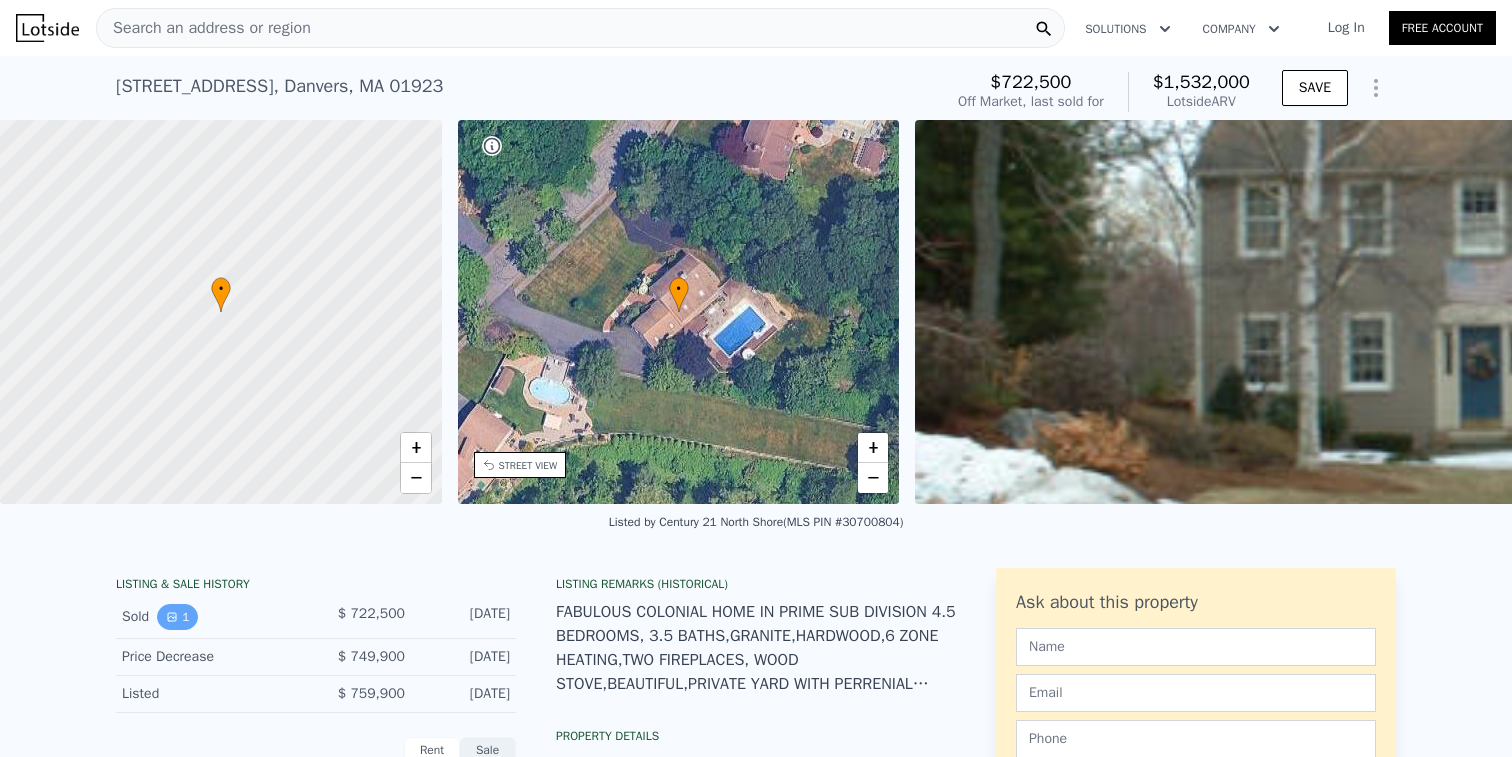 click 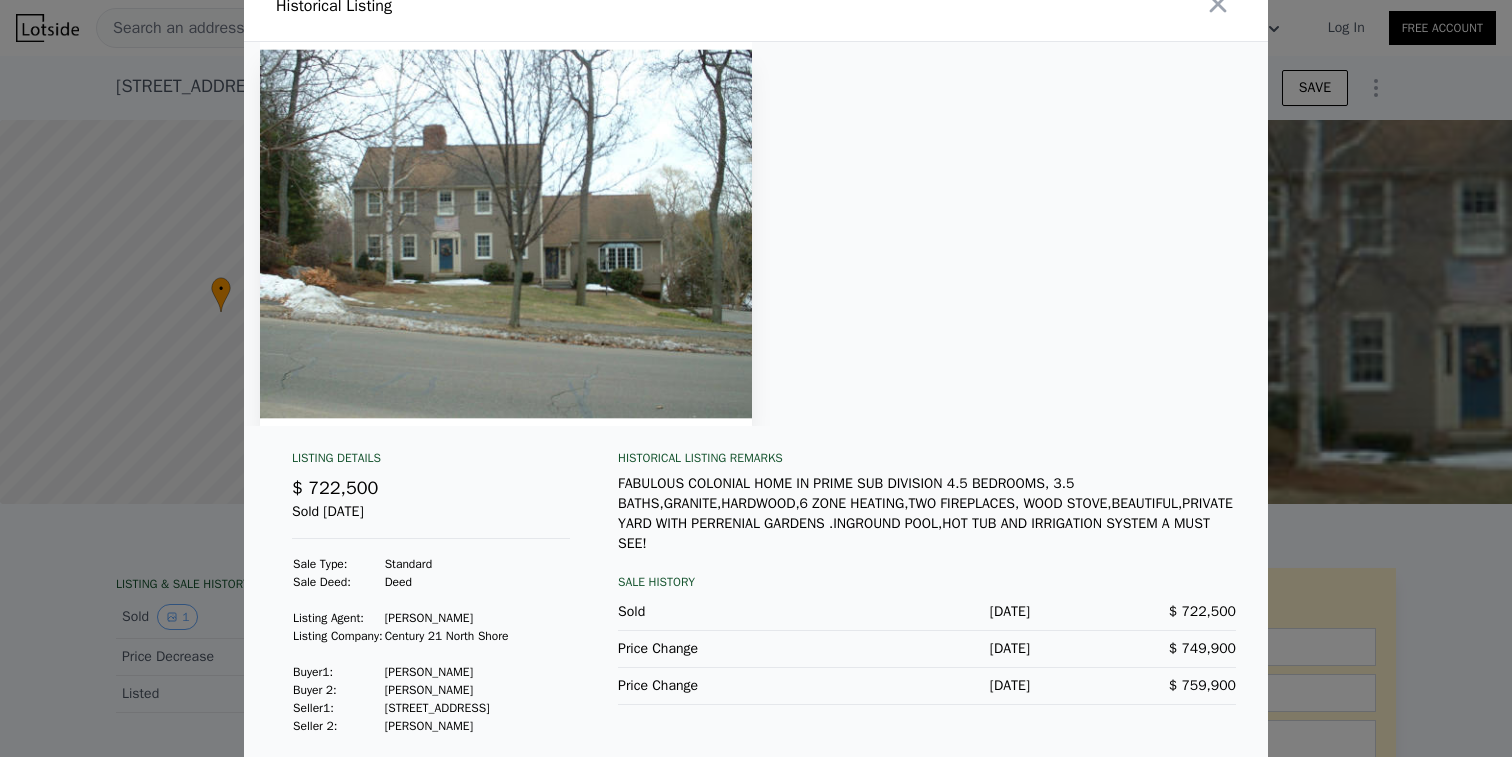scroll, scrollTop: 39, scrollLeft: 0, axis: vertical 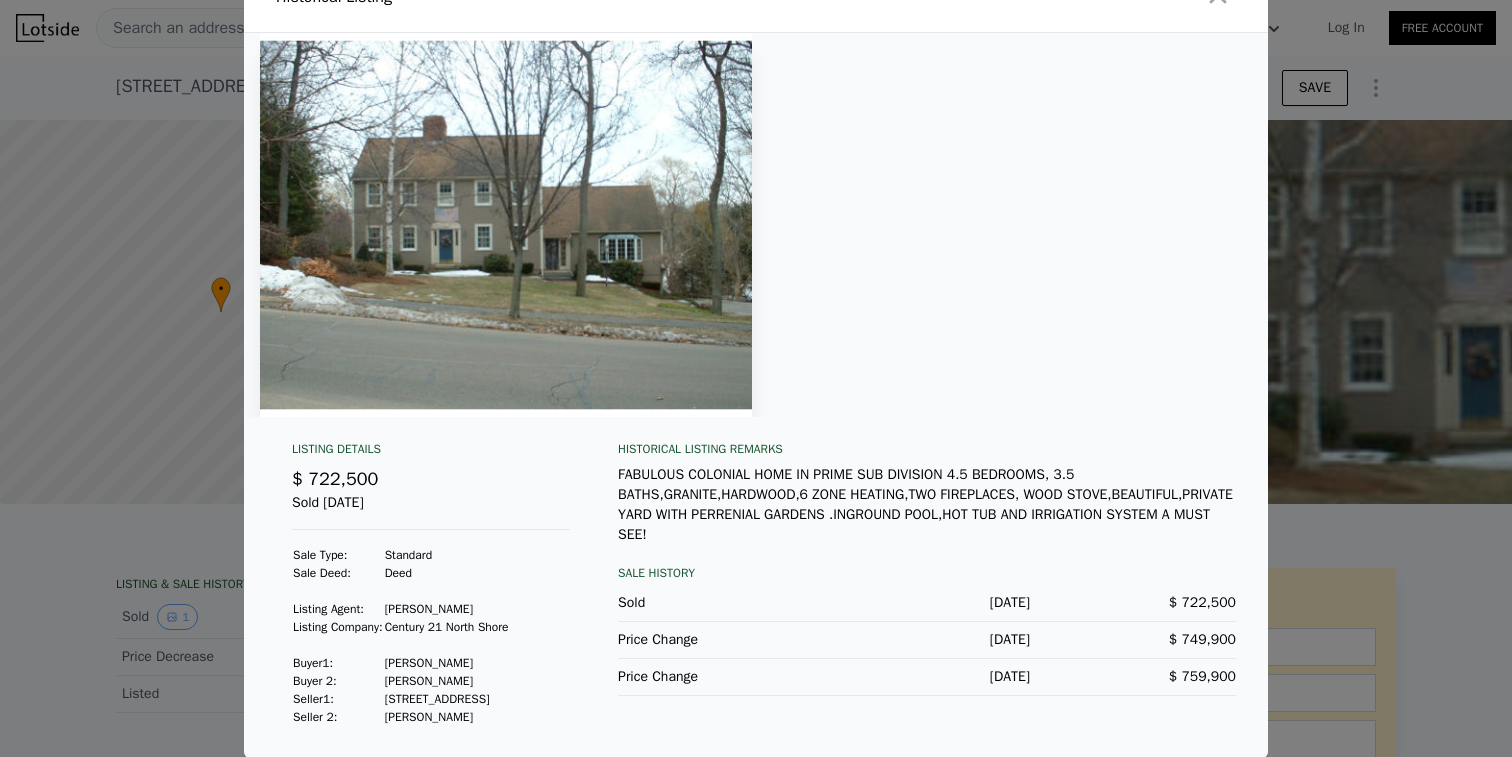 click at bounding box center [756, 378] 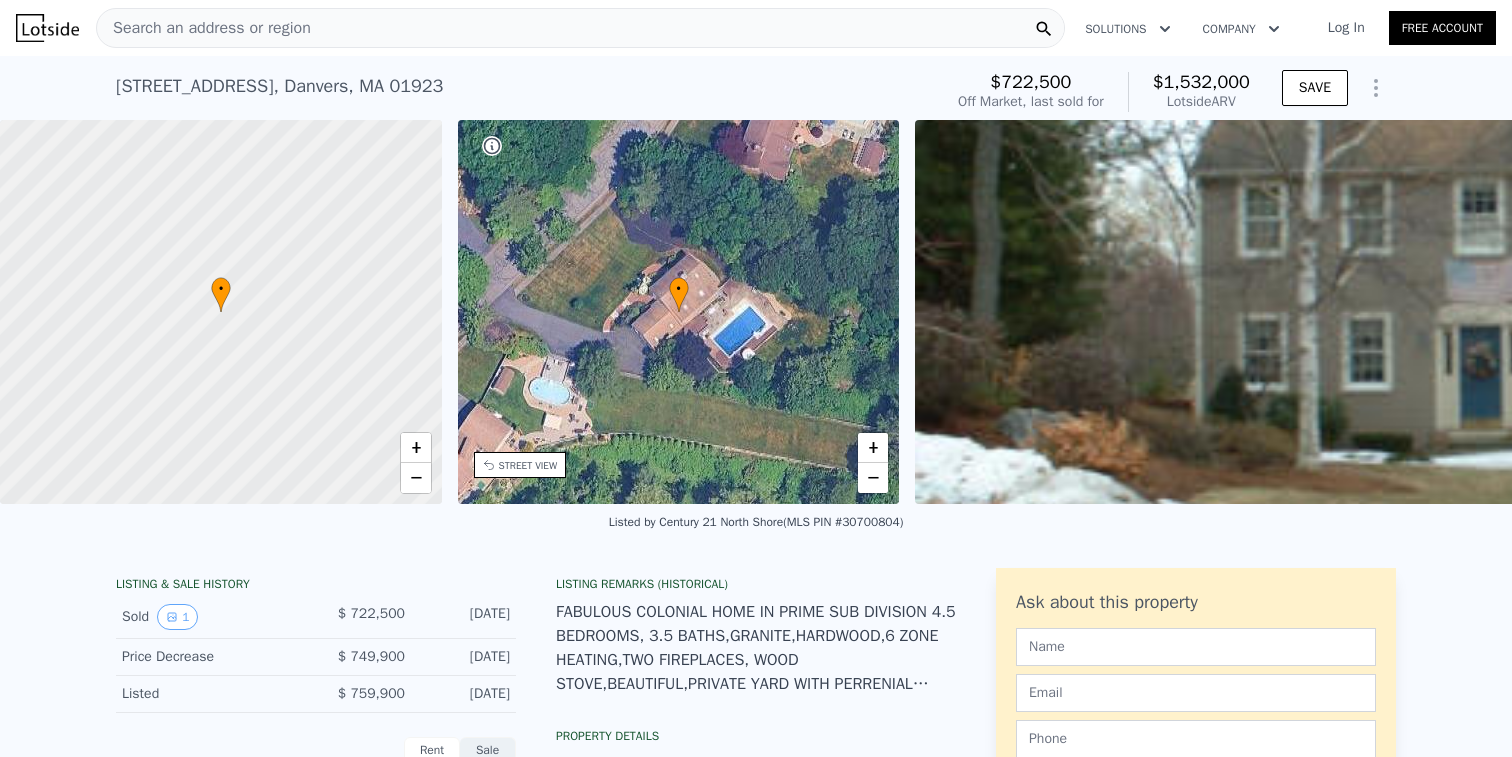 click on "Search an address or region" at bounding box center [204, 28] 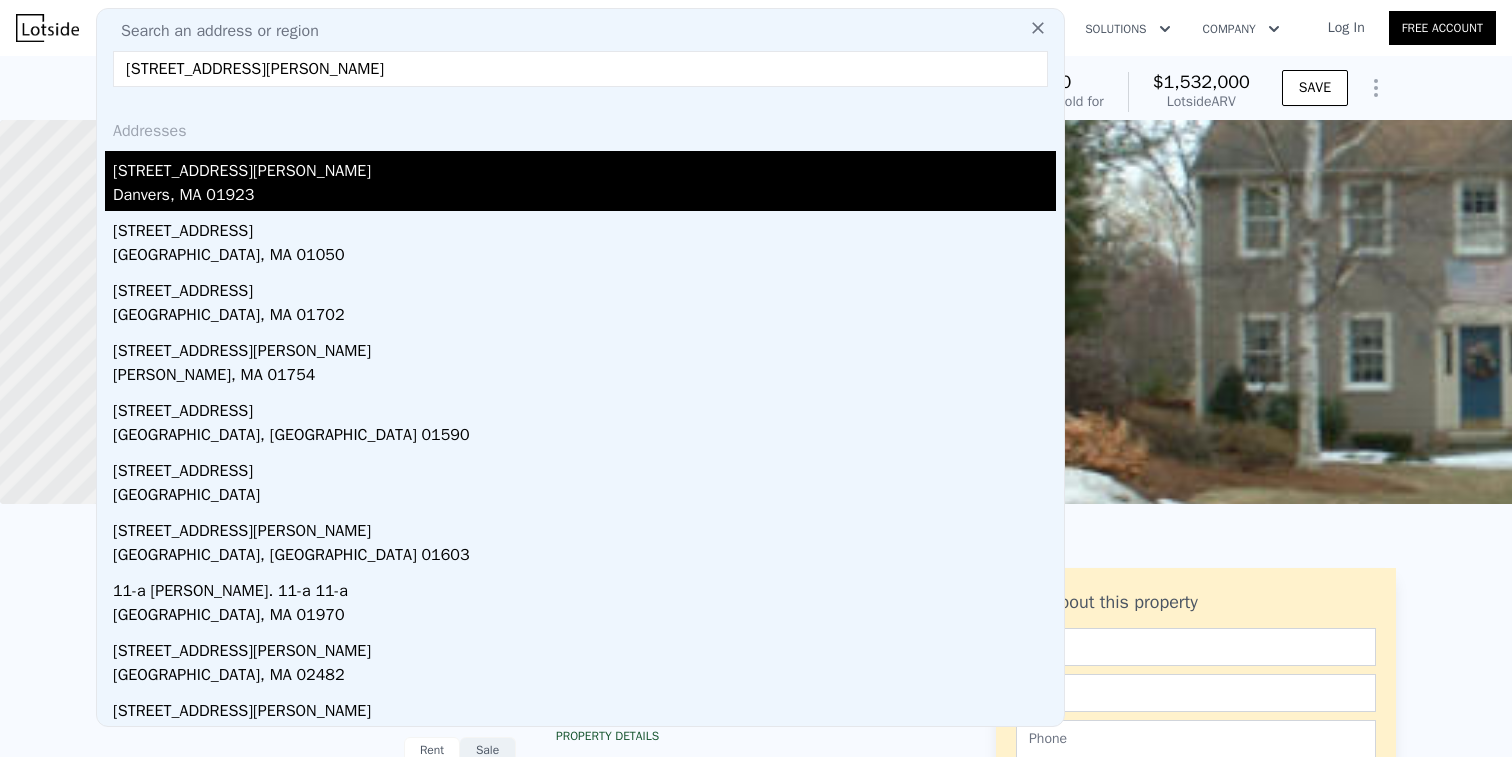 type on "[STREET_ADDRESS][PERSON_NAME]" 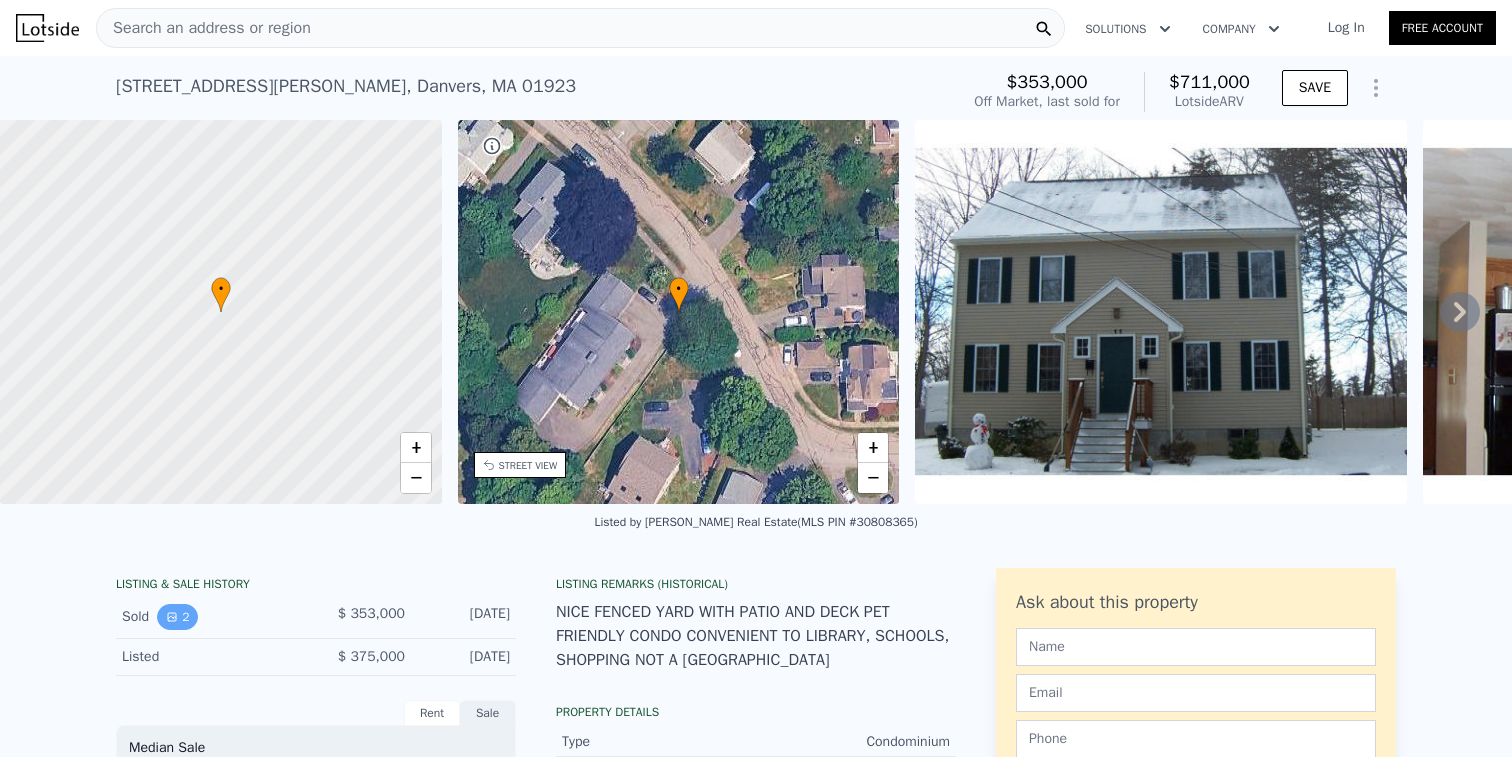 click 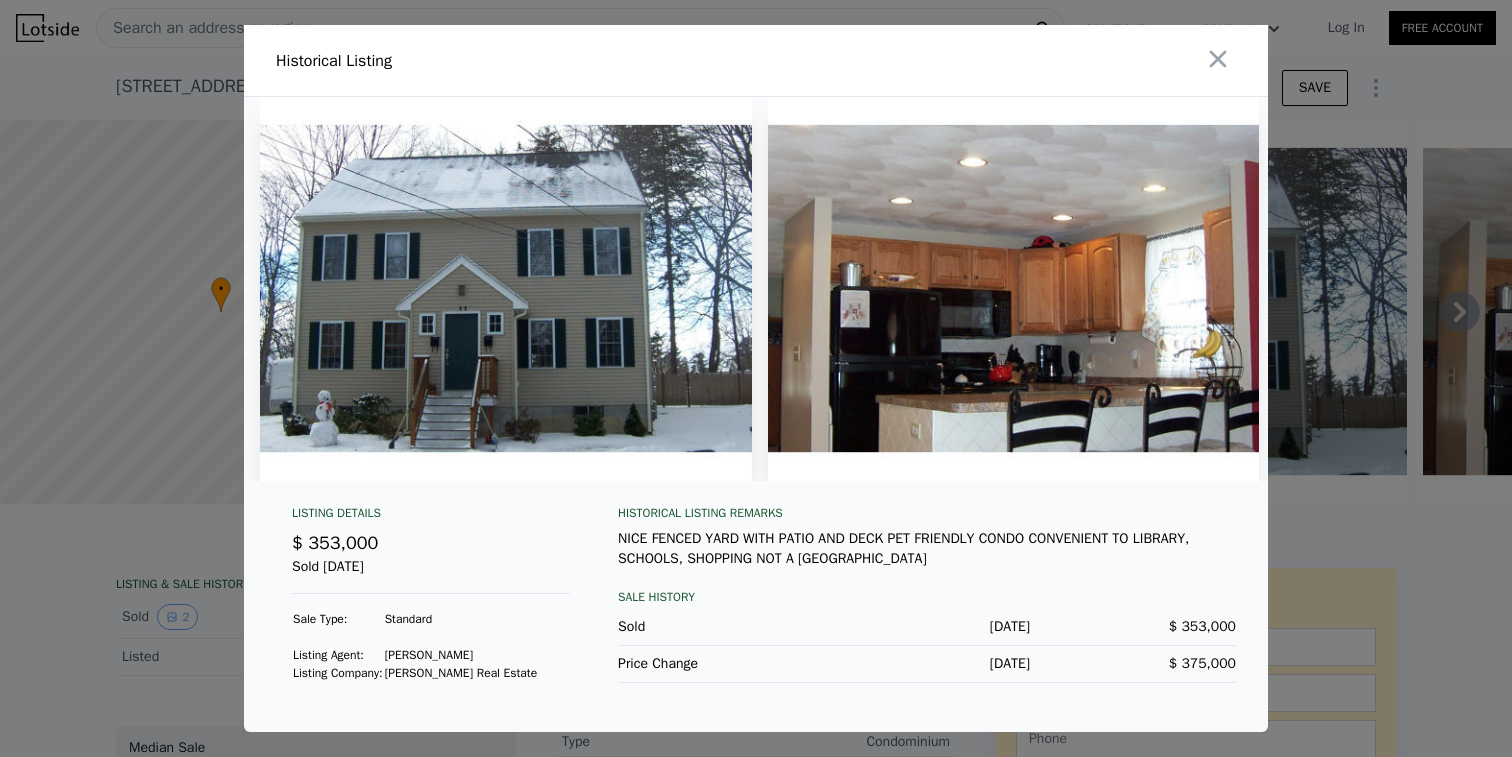 click at bounding box center (756, 378) 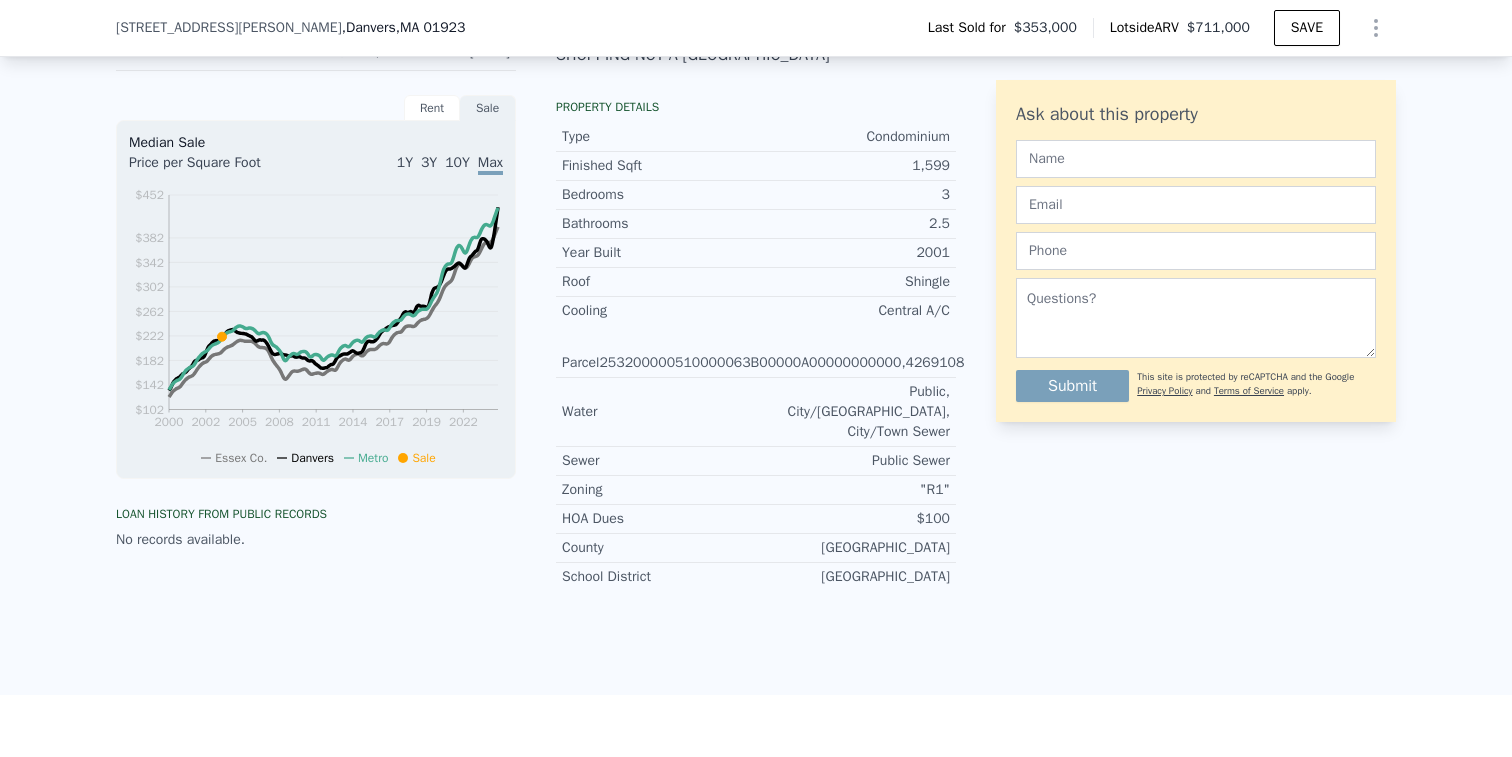 scroll, scrollTop: 7, scrollLeft: 0, axis: vertical 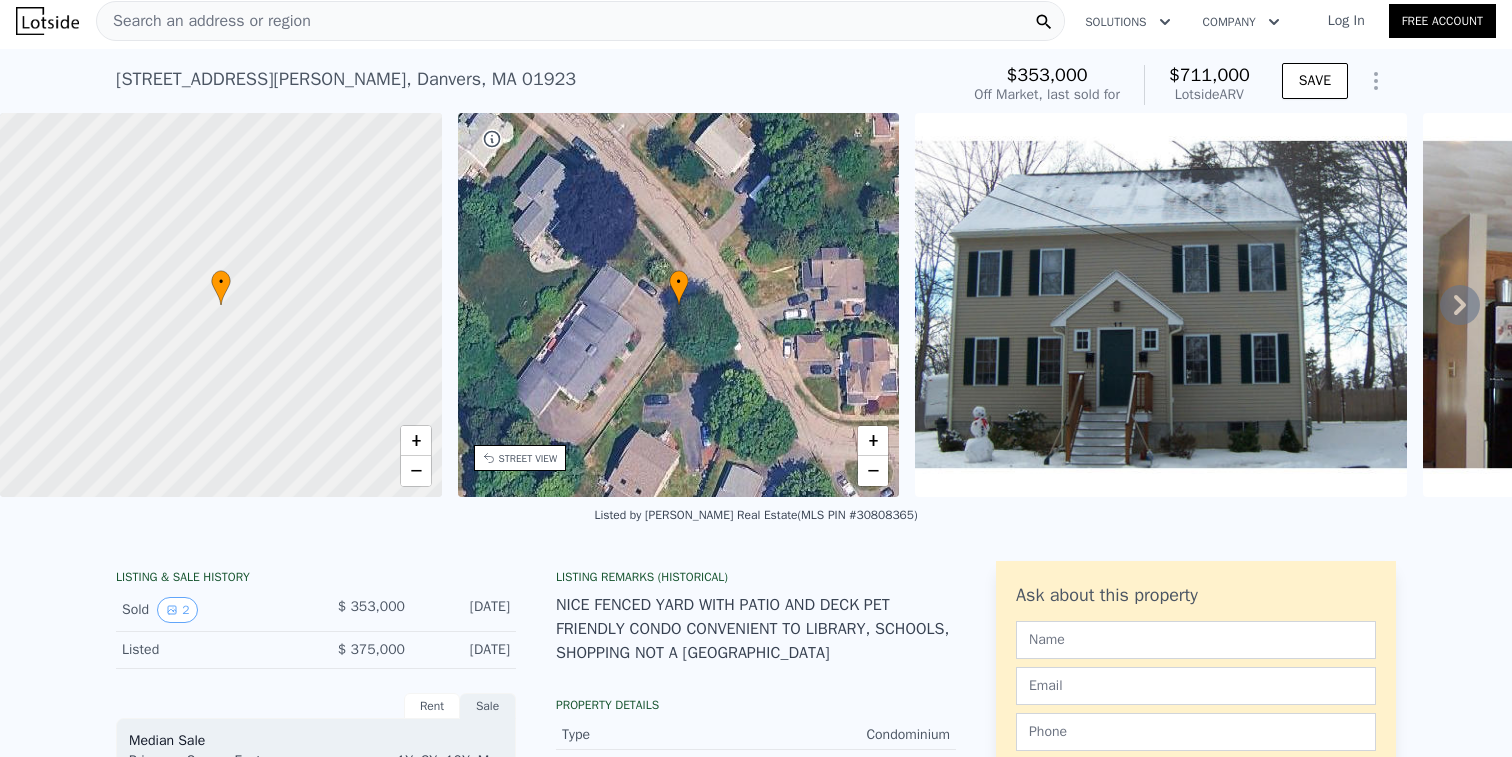 click on "Search an address or region" at bounding box center (204, 21) 